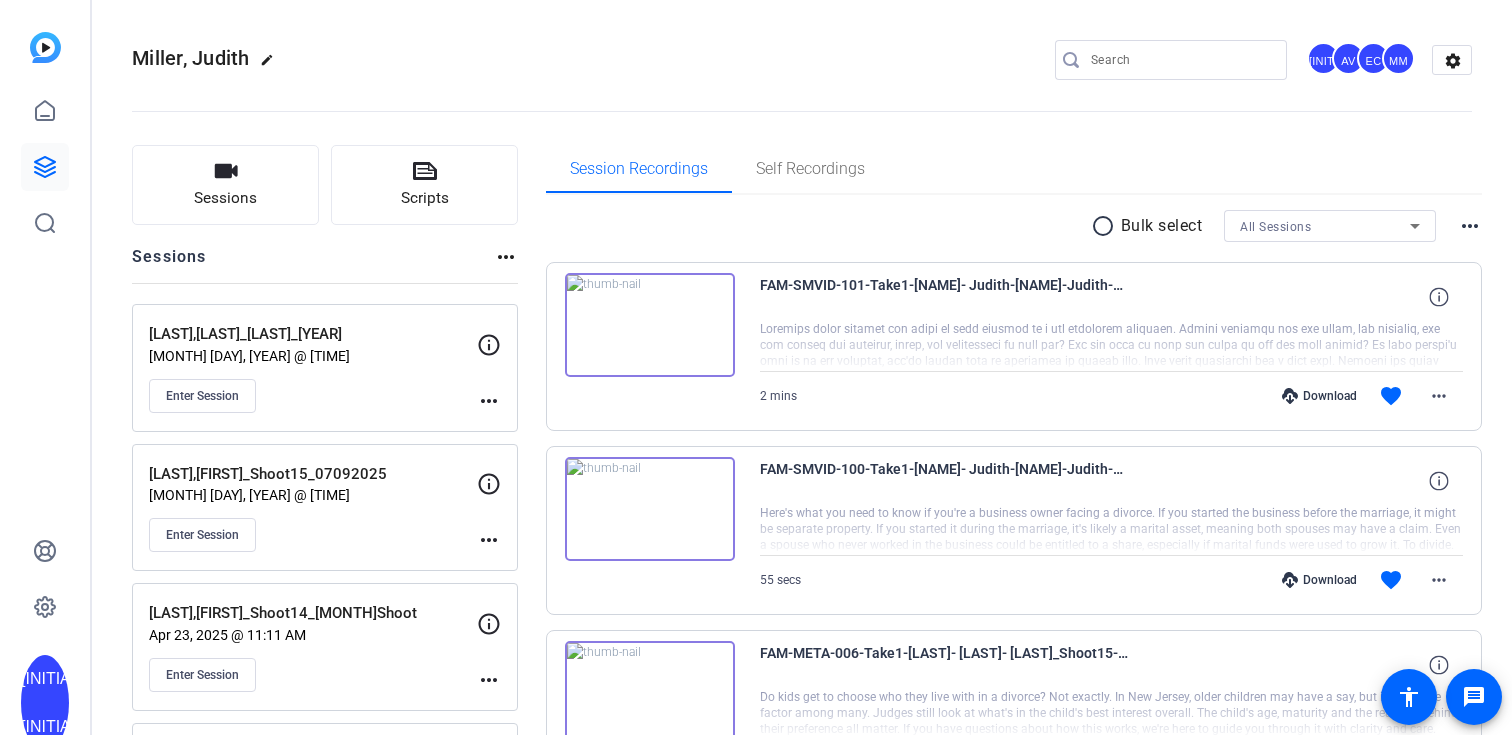 scroll, scrollTop: 0, scrollLeft: 0, axis: both 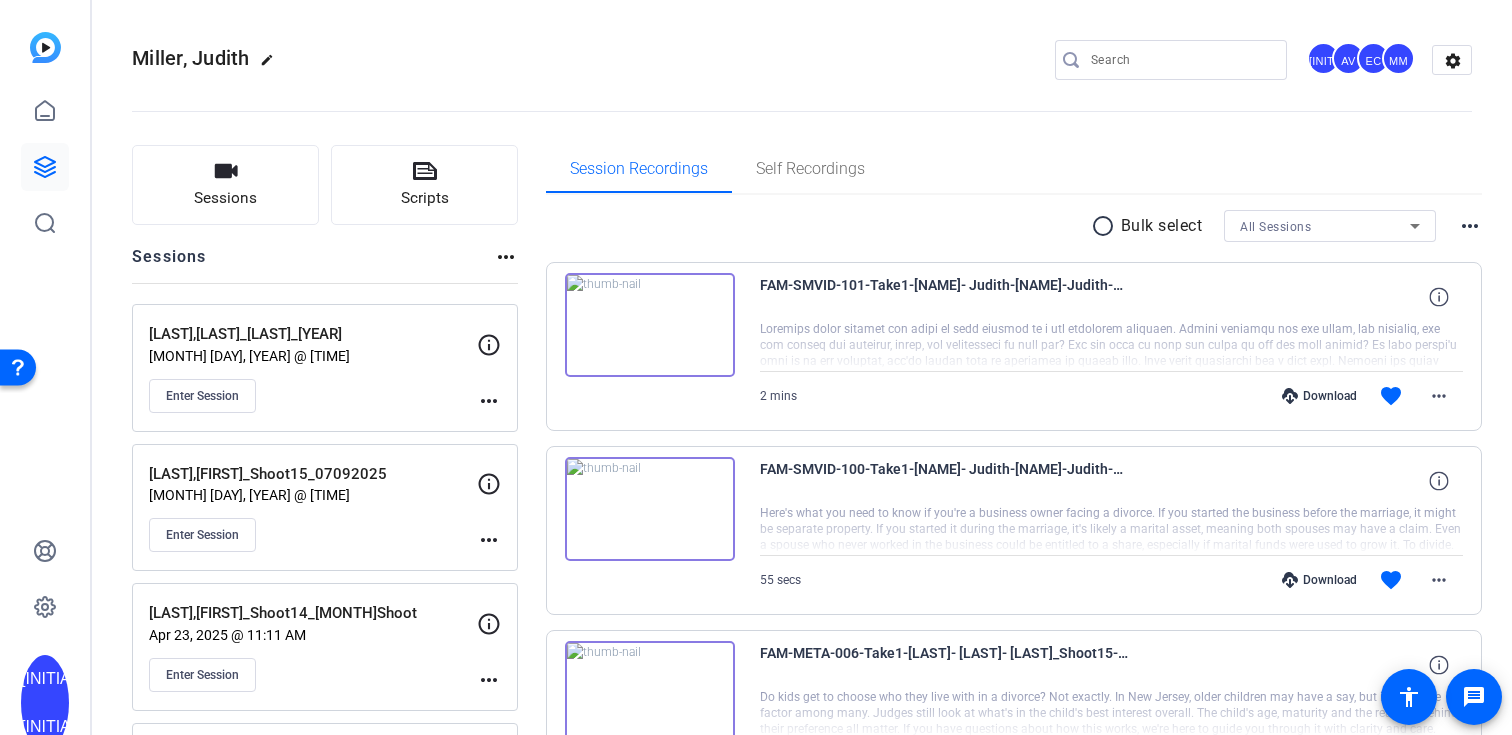 click on "[LAST],[LAST]_[LAST]_[YEAR]" 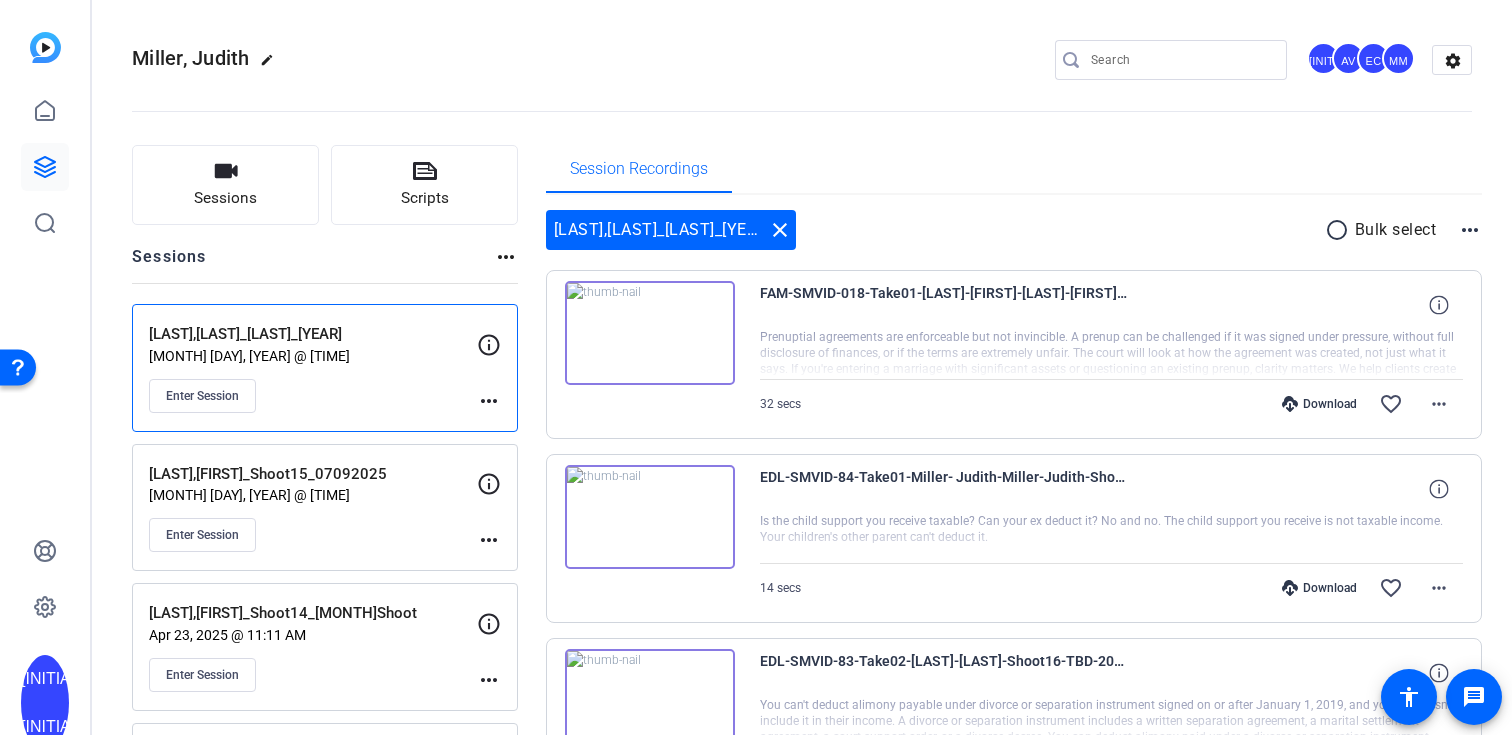 click on "Download" at bounding box center [1319, 404] 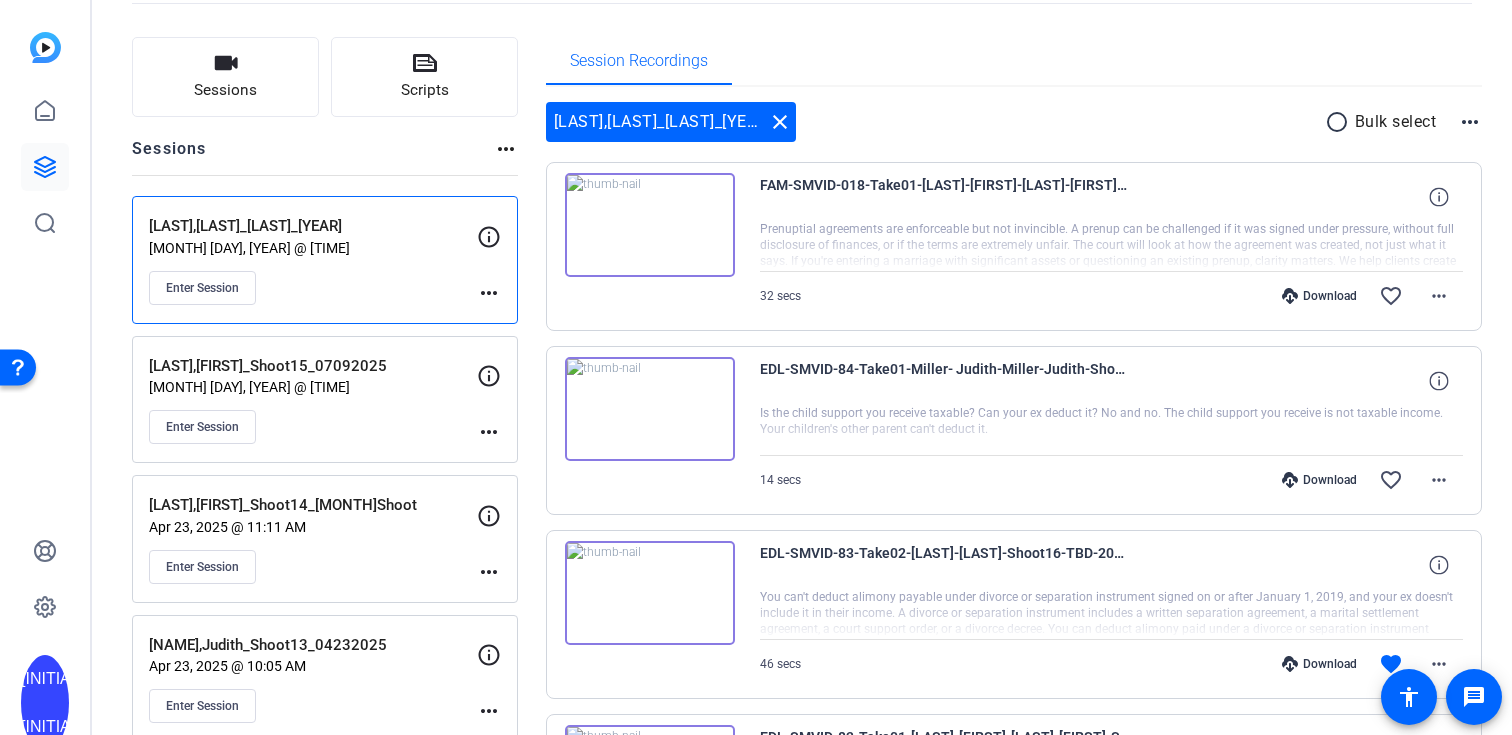 scroll, scrollTop: 165, scrollLeft: 0, axis: vertical 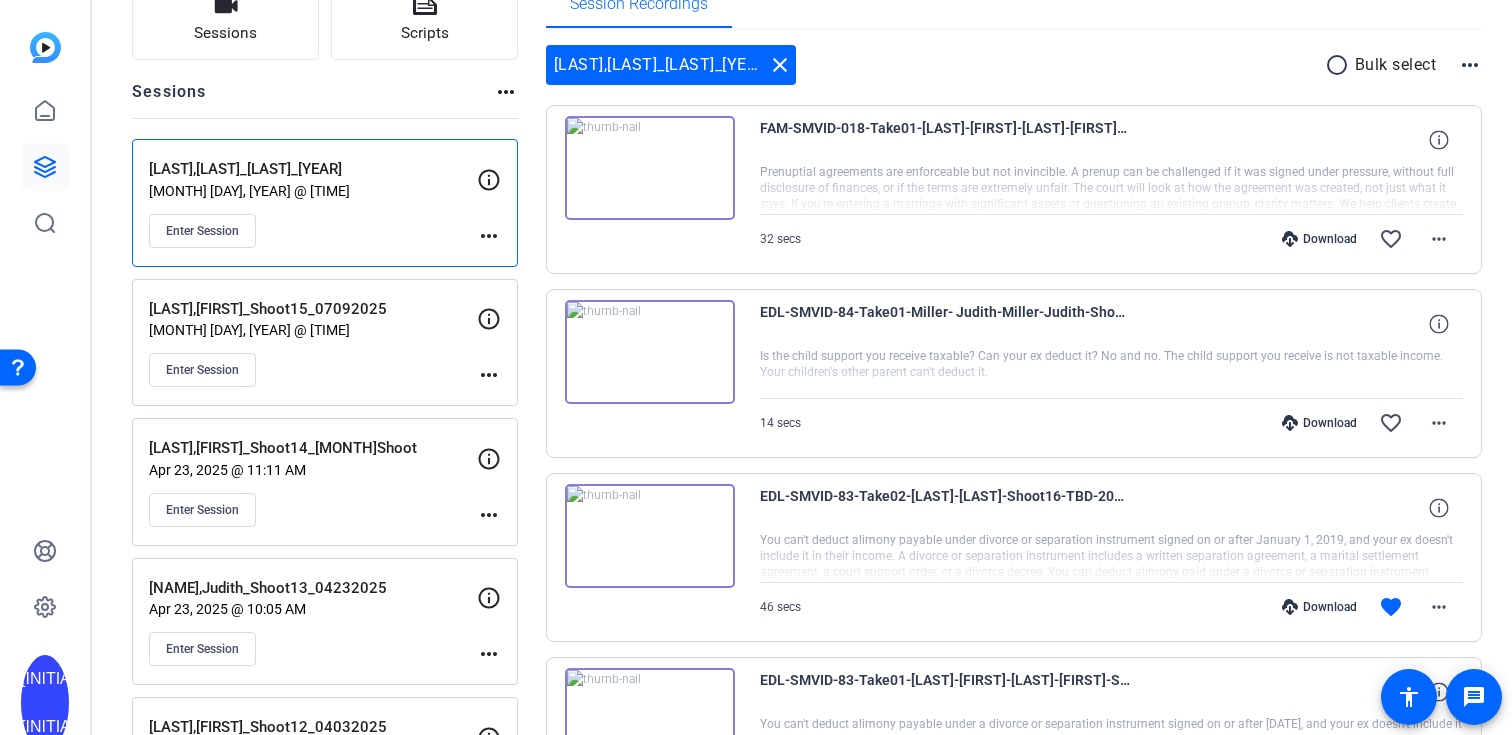 click on "Download" at bounding box center [1319, 423] 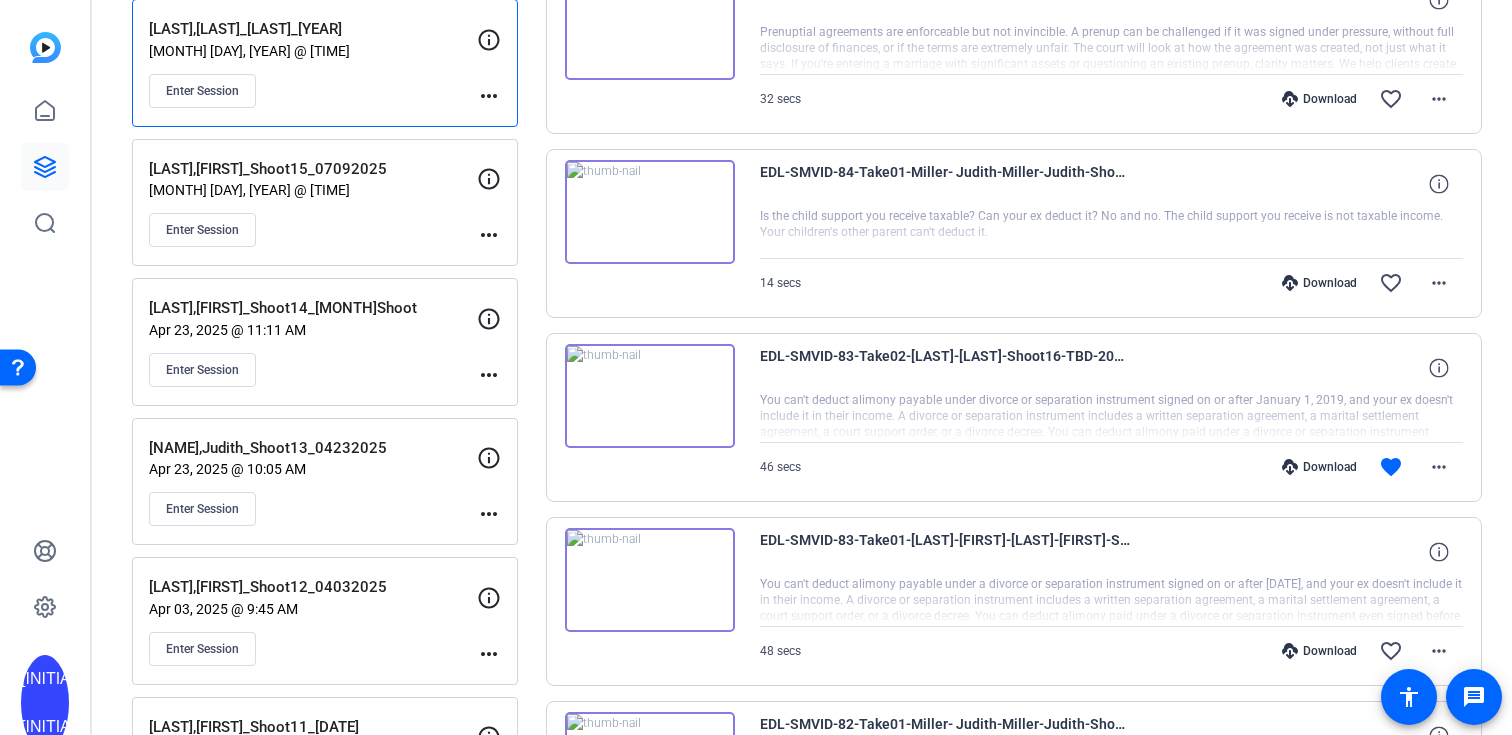 scroll, scrollTop: 315, scrollLeft: 0, axis: vertical 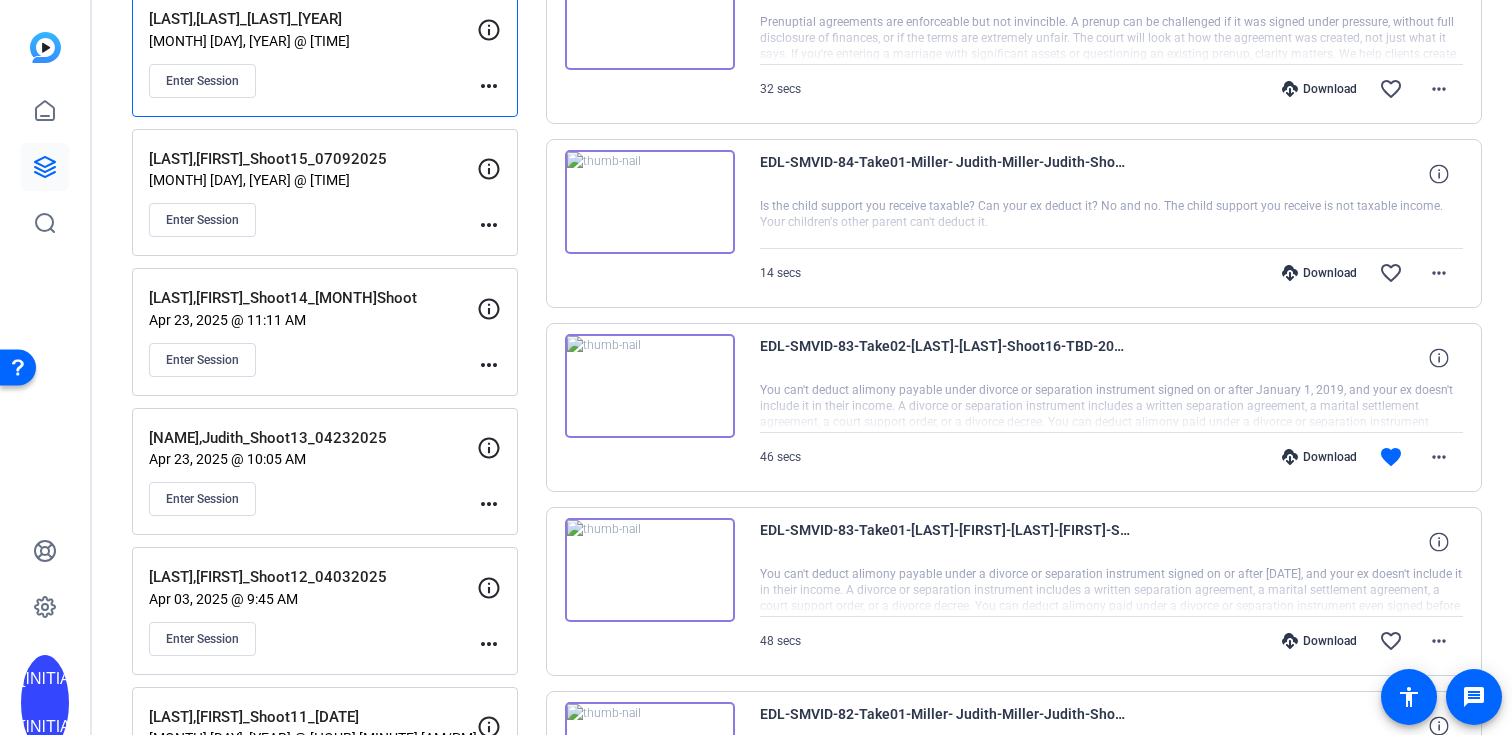 click on "Download  favorite more_horiz" at bounding box center [1217, 457] 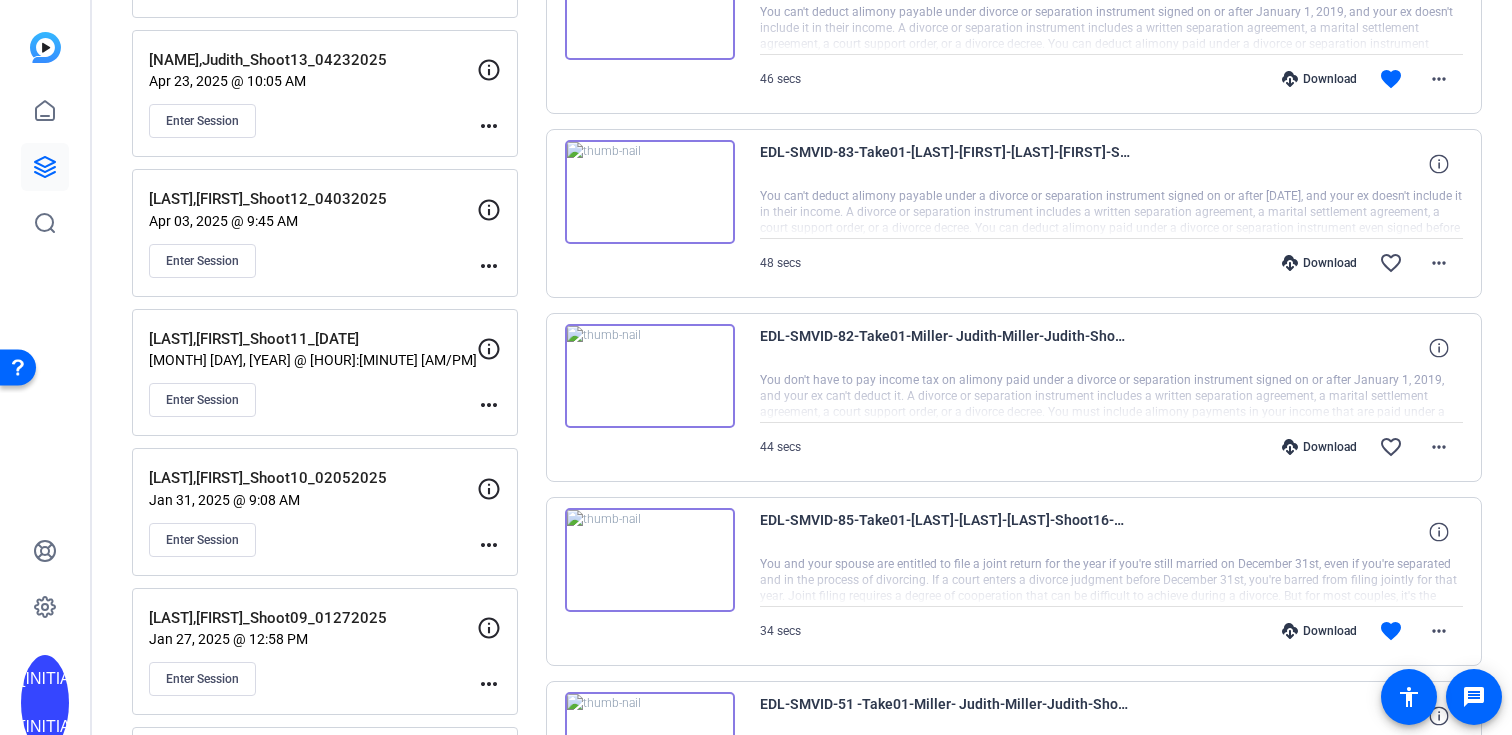 scroll, scrollTop: 702, scrollLeft: 0, axis: vertical 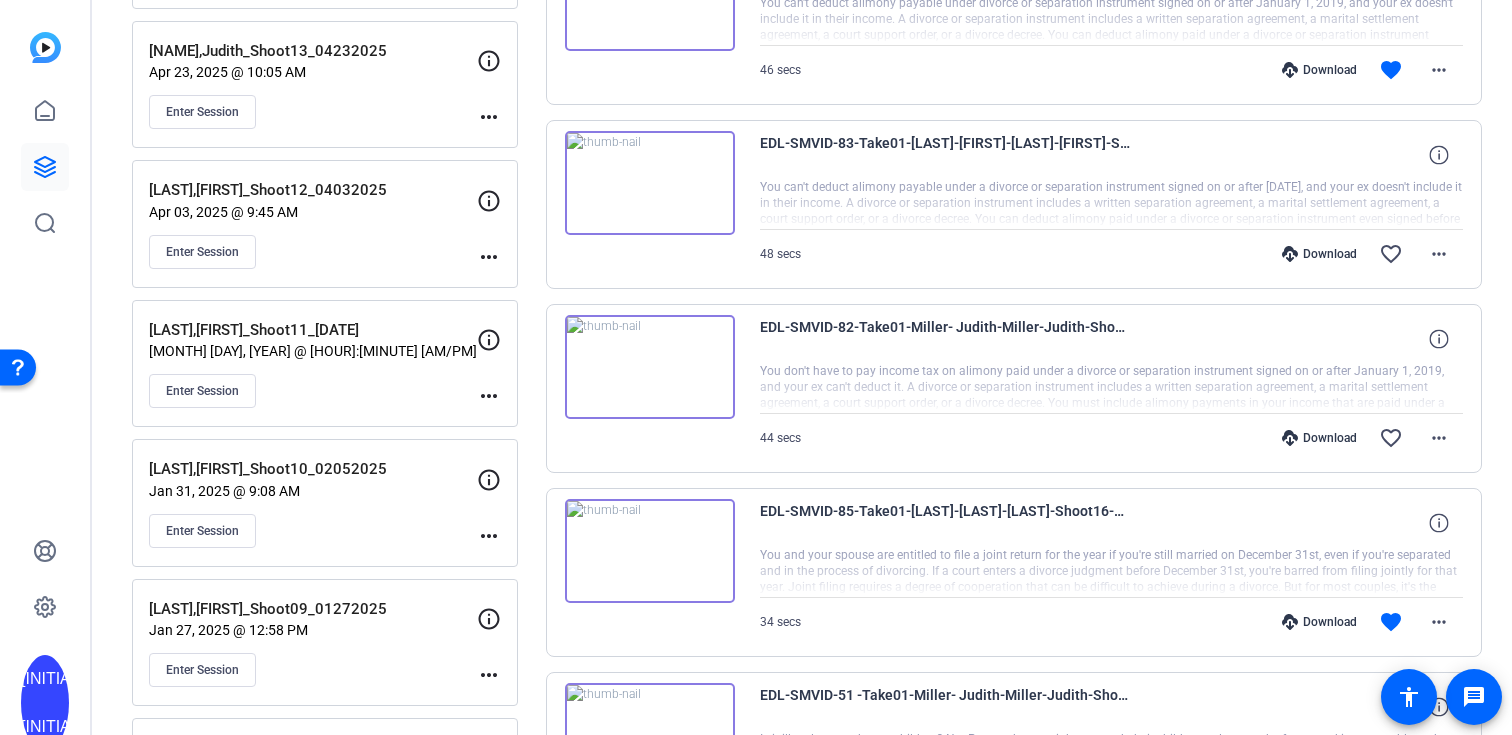click on "Download" at bounding box center (1319, 438) 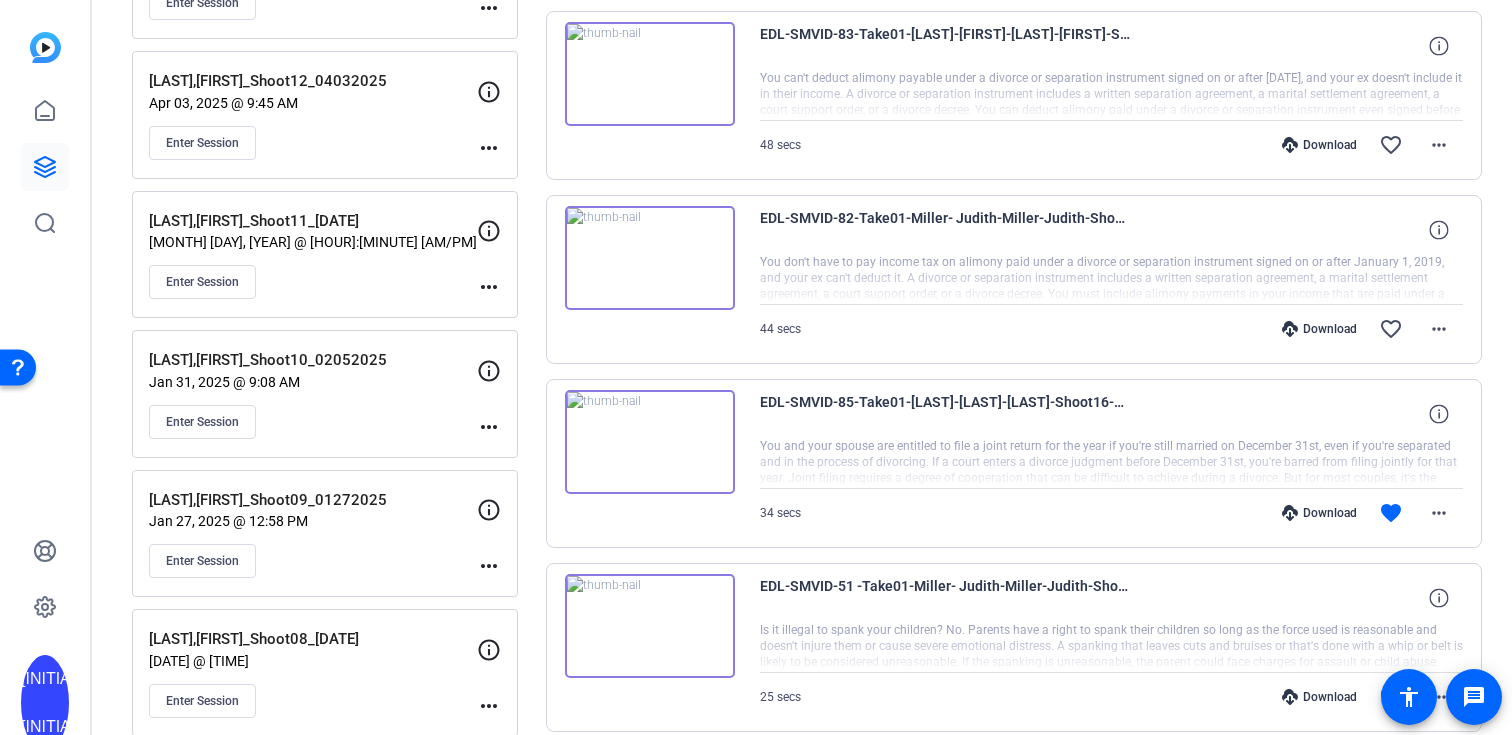 scroll, scrollTop: 821, scrollLeft: 0, axis: vertical 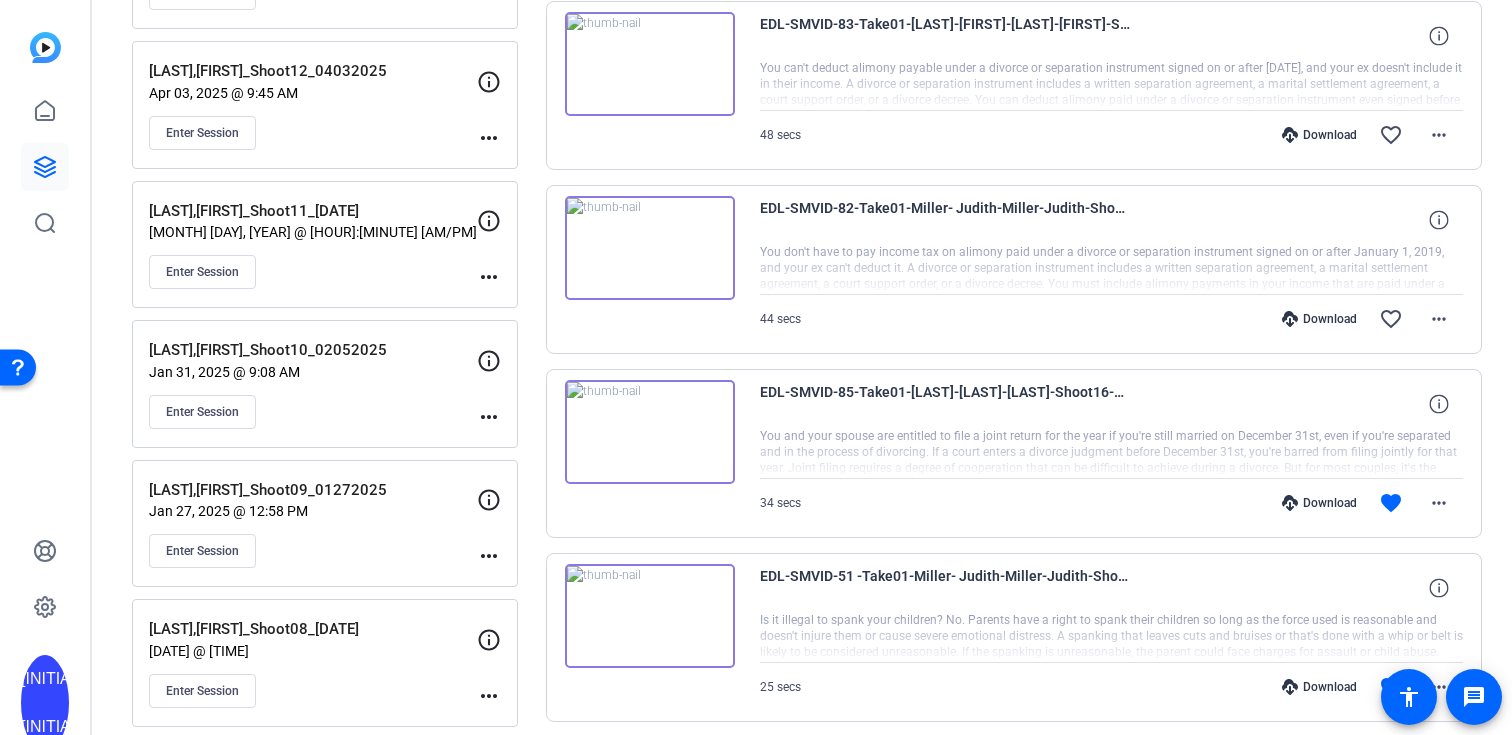 click on "Download" at bounding box center (1319, 503) 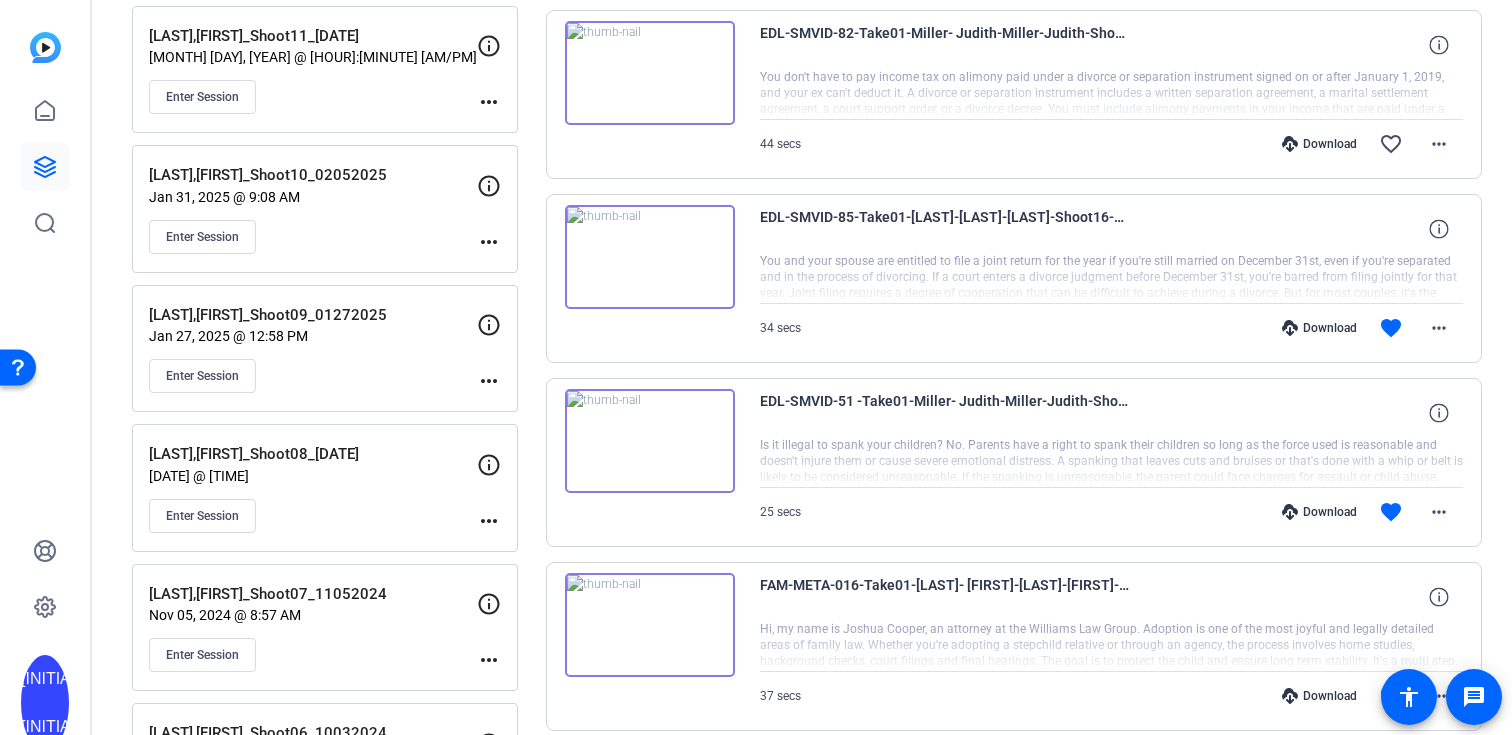 scroll, scrollTop: 1136, scrollLeft: 0, axis: vertical 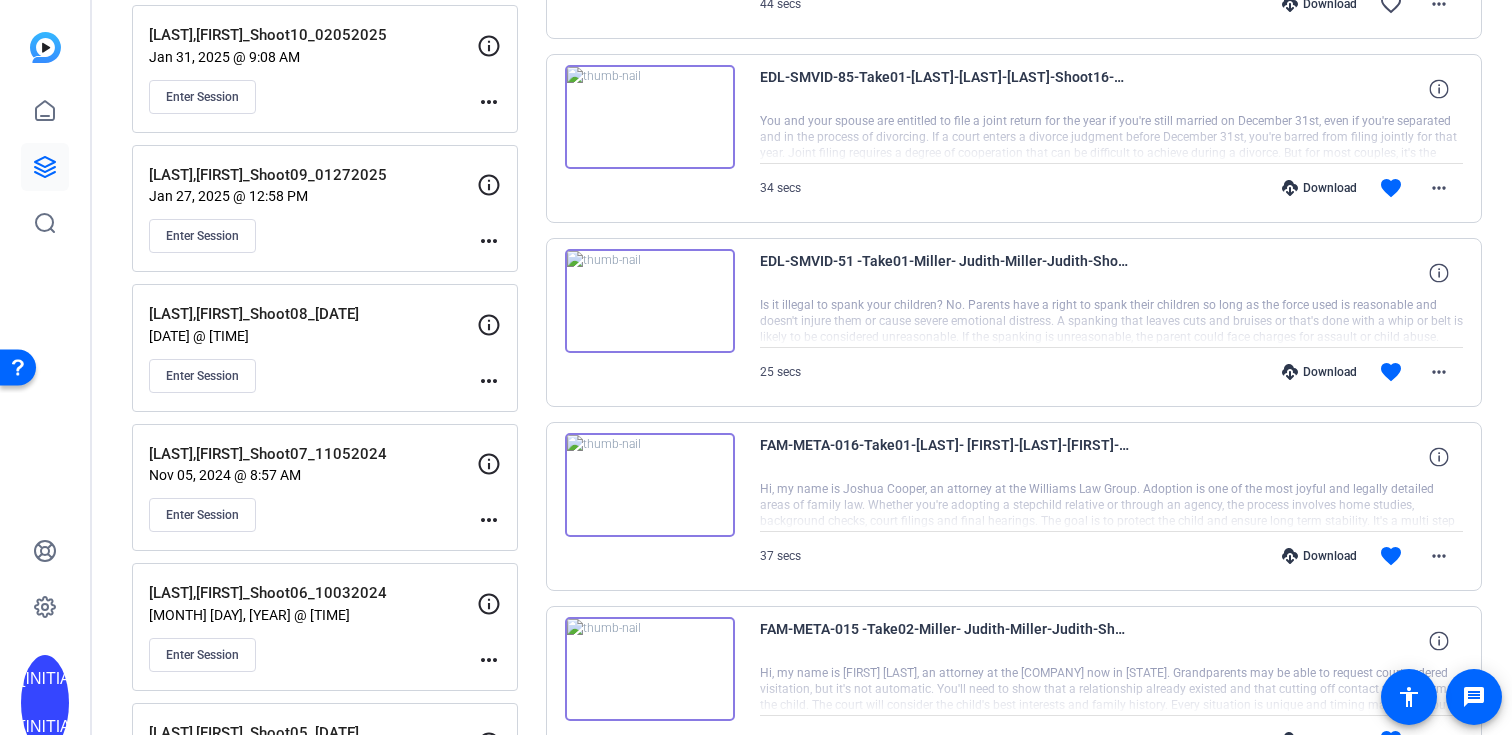 click on "Download" at bounding box center (1319, 372) 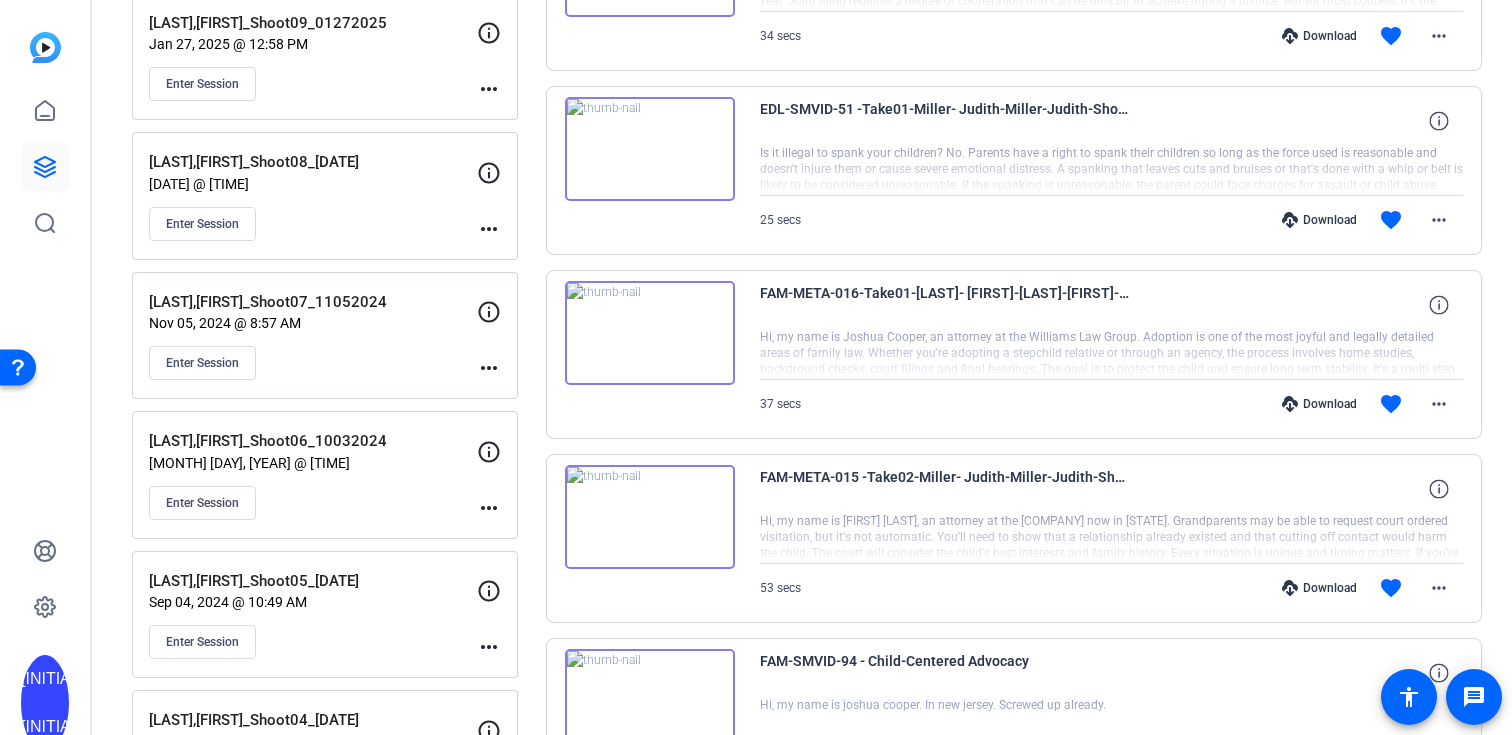 scroll, scrollTop: 1321, scrollLeft: 0, axis: vertical 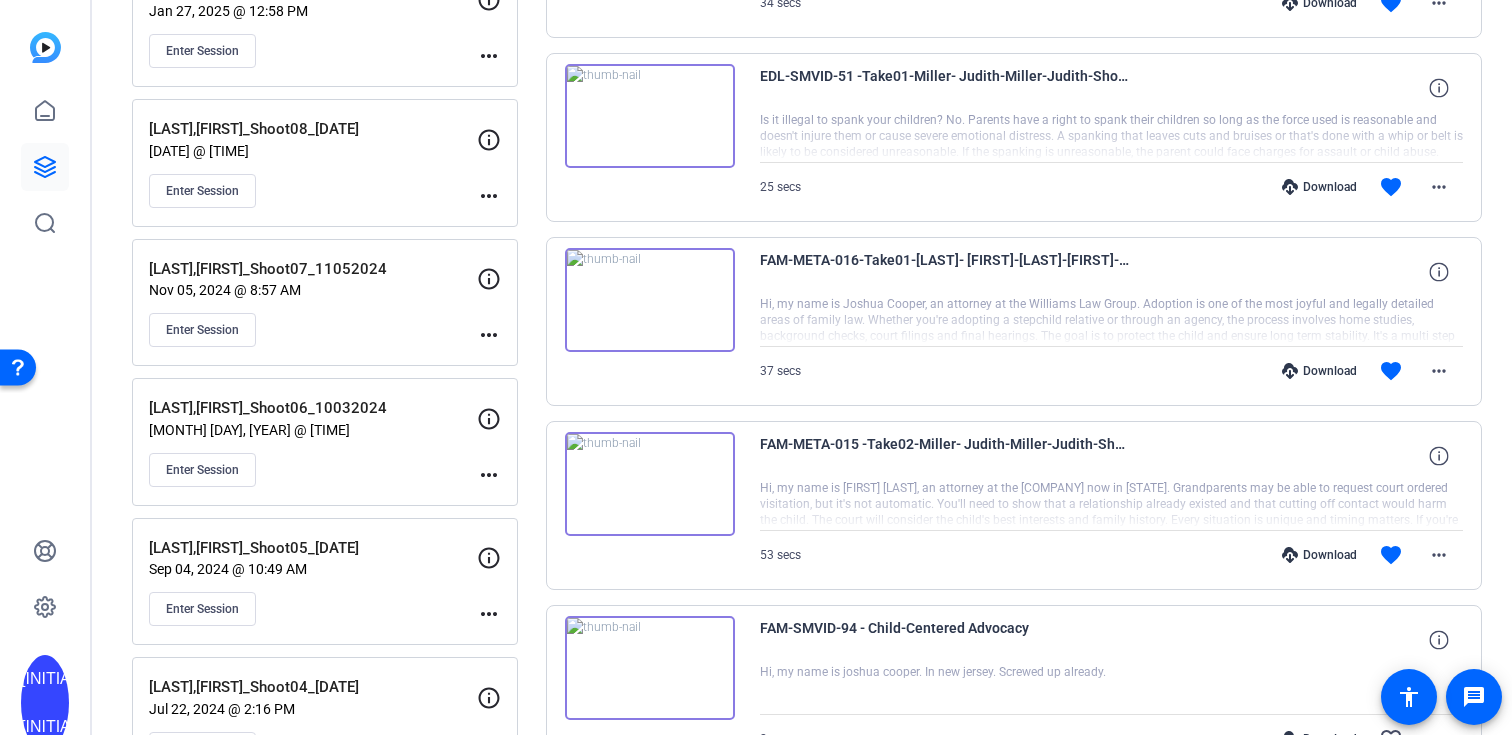click on "Download  favorite more_horiz" at bounding box center [1217, 371] 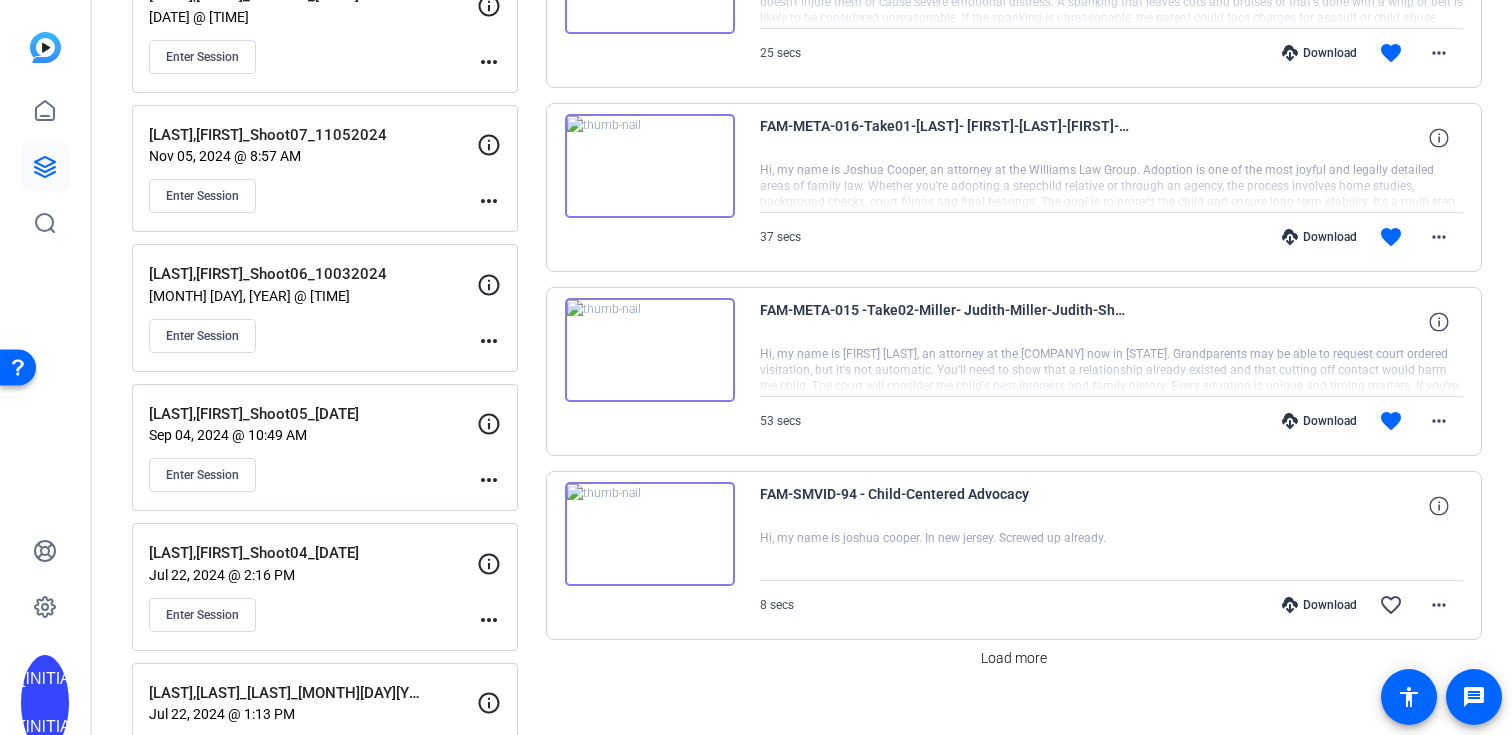 scroll, scrollTop: 1550, scrollLeft: 0, axis: vertical 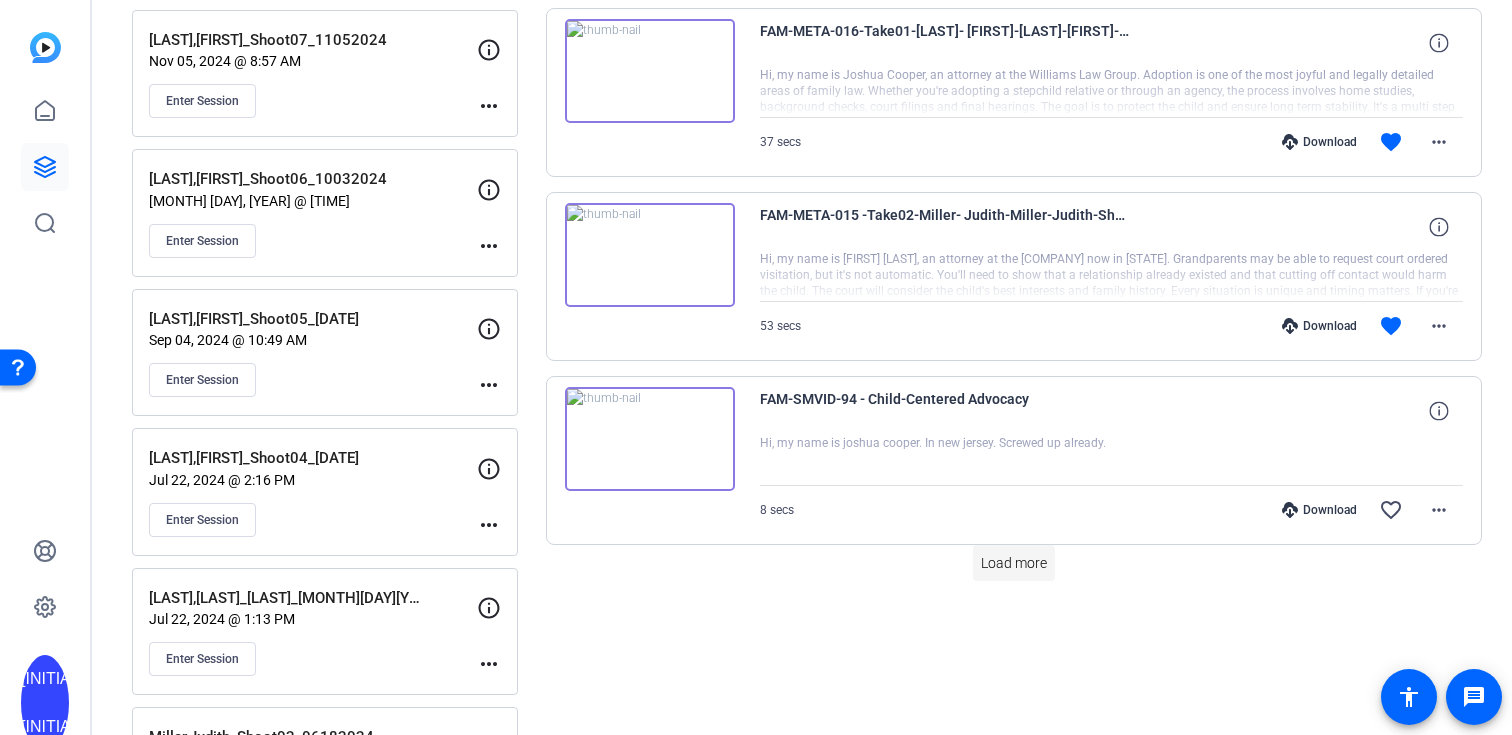 click on "Load more" at bounding box center [1014, 563] 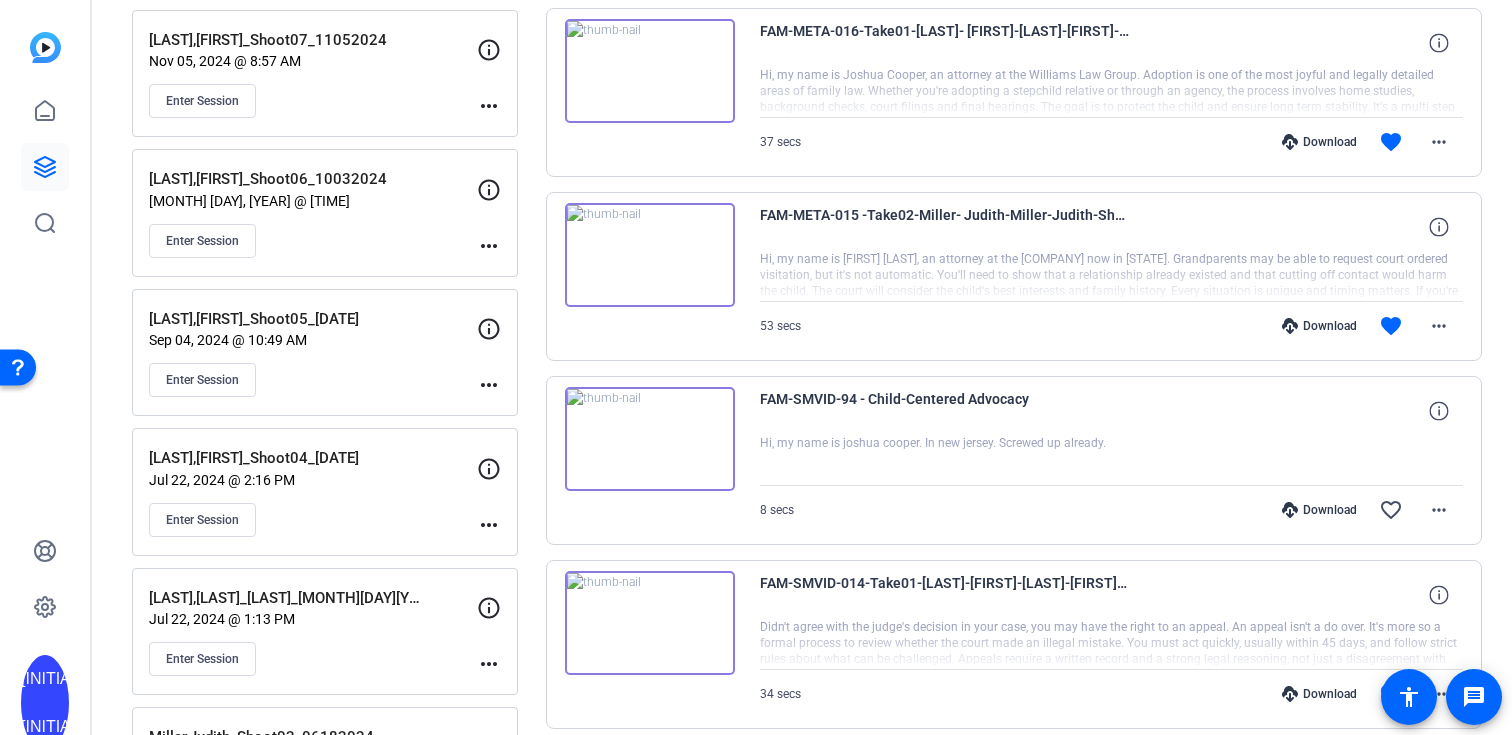 click on "Download  favorite_border more_horiz" at bounding box center [1217, 510] 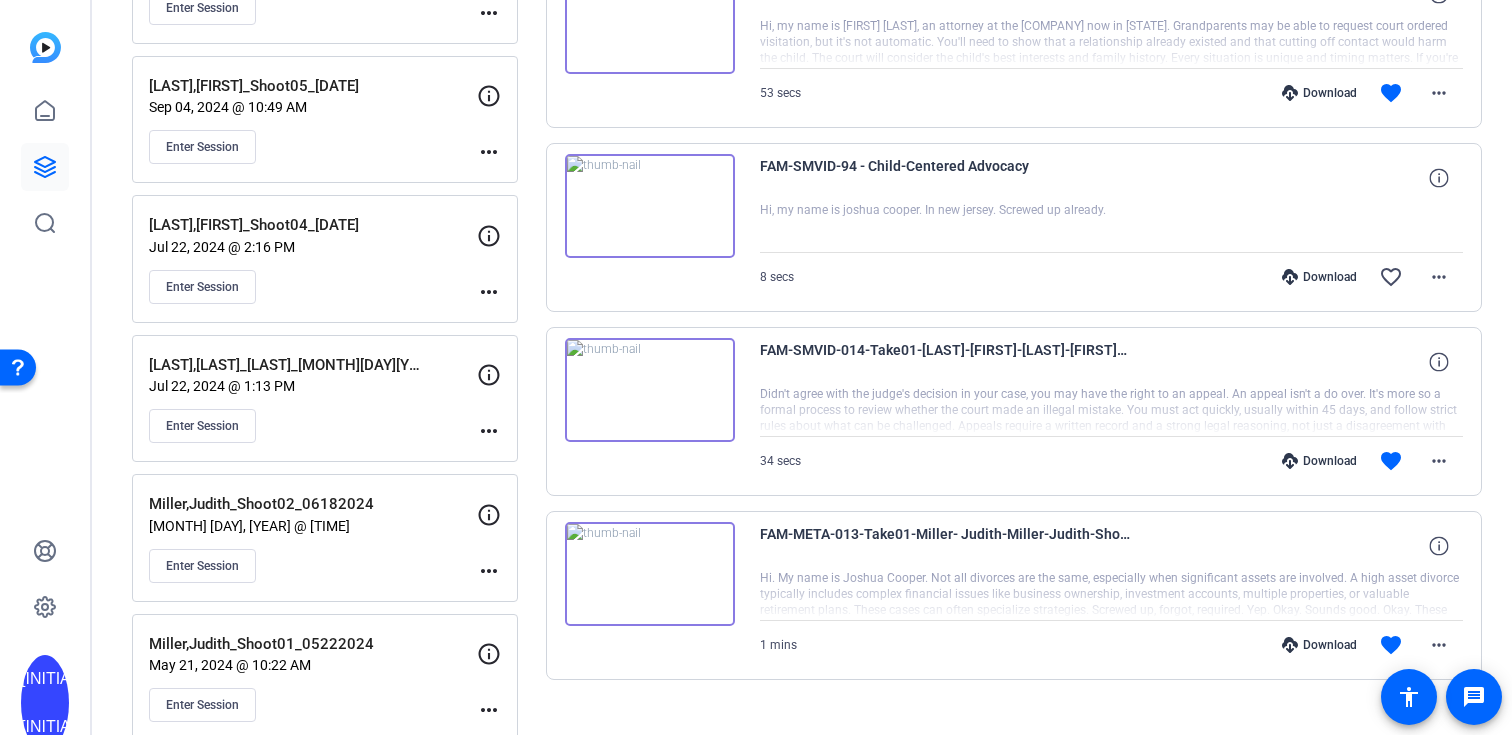 scroll, scrollTop: 1817, scrollLeft: 0, axis: vertical 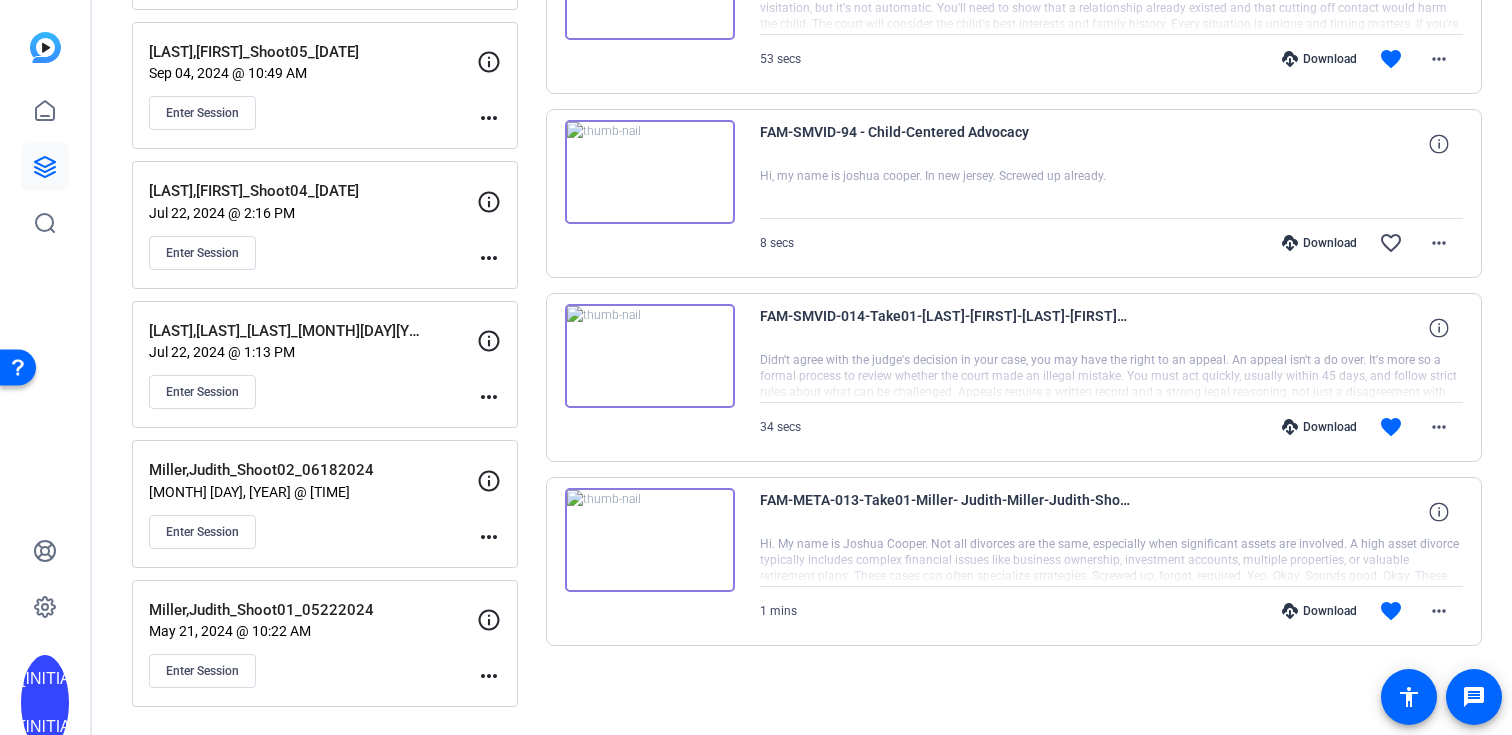 click on "Download" at bounding box center (1319, 427) 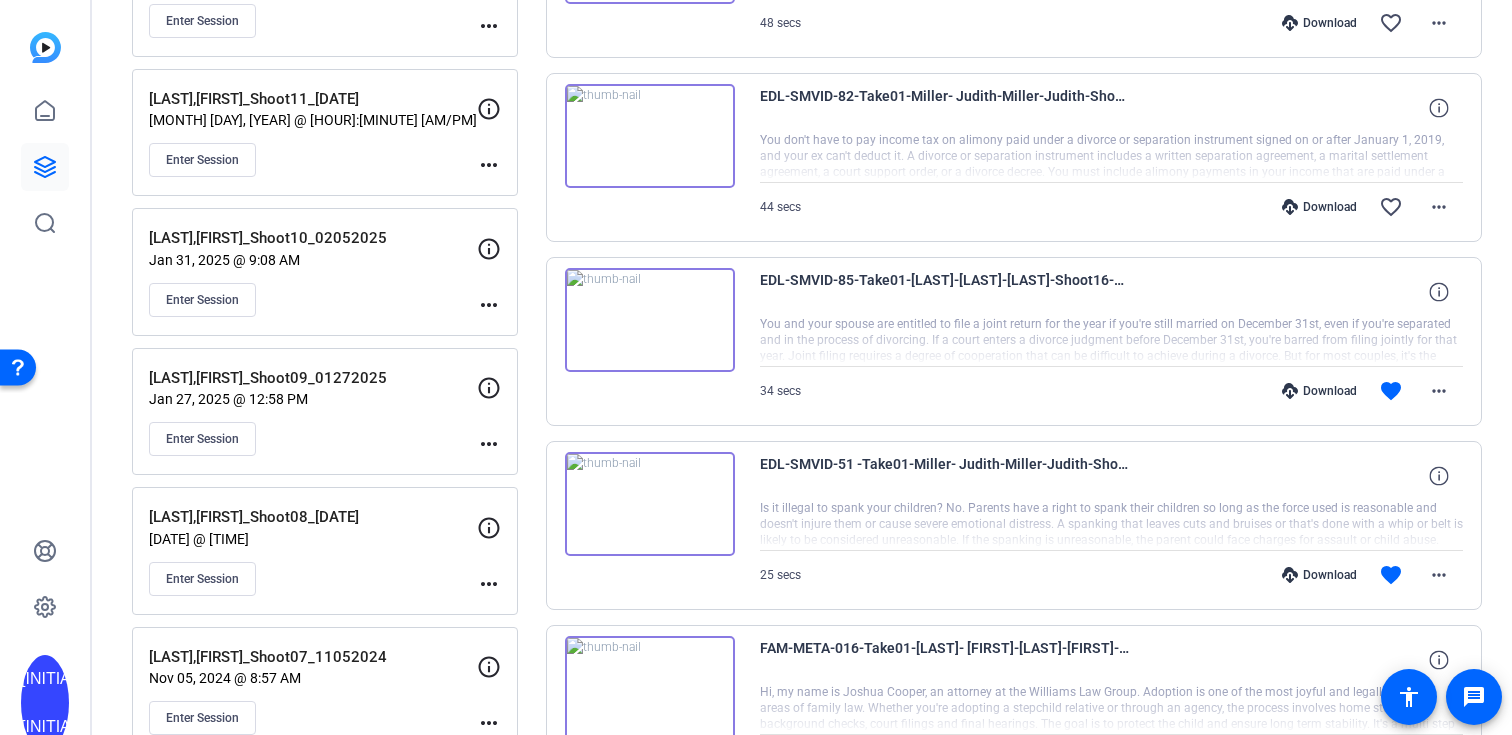 scroll, scrollTop: 0, scrollLeft: 0, axis: both 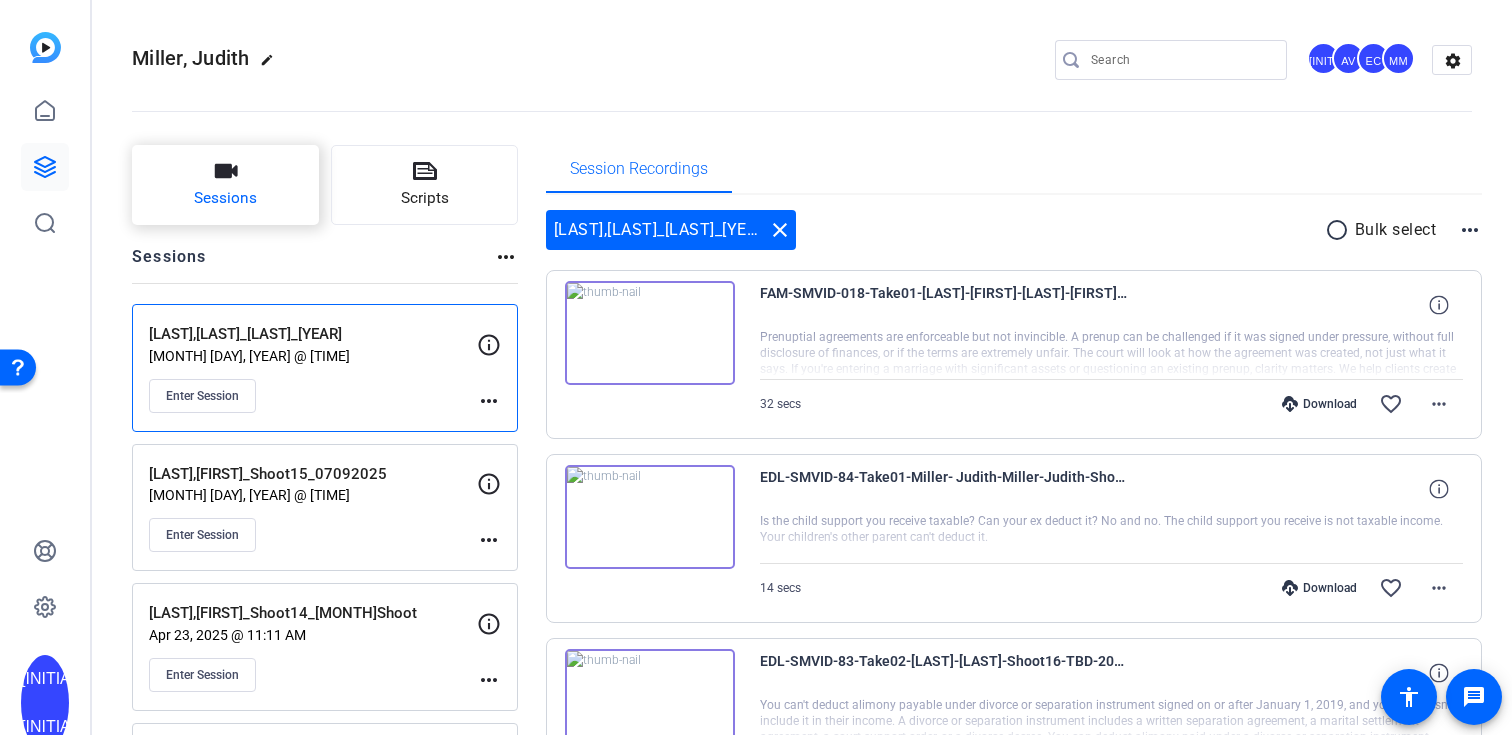 click on "Sessions" 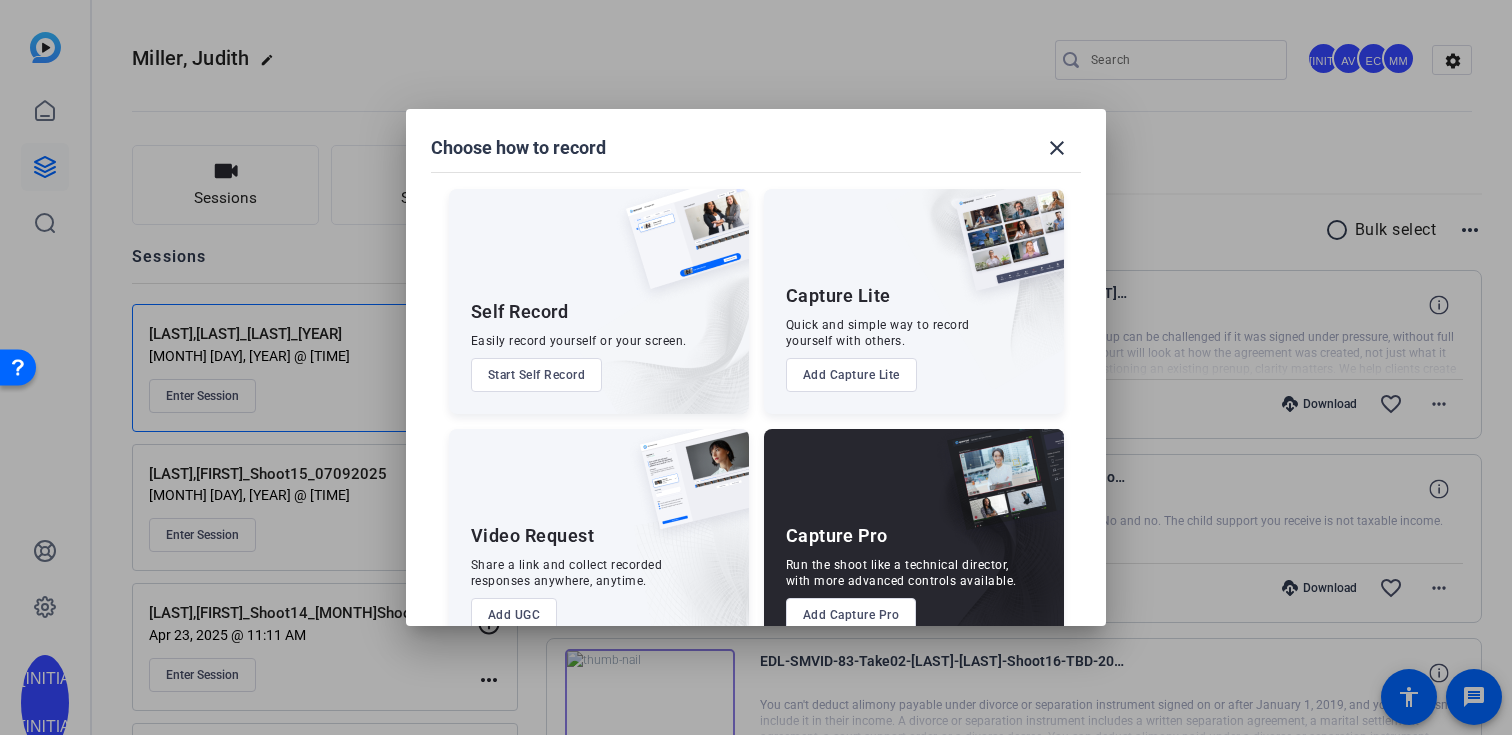 click on "Add Capture Pro" at bounding box center (851, 615) 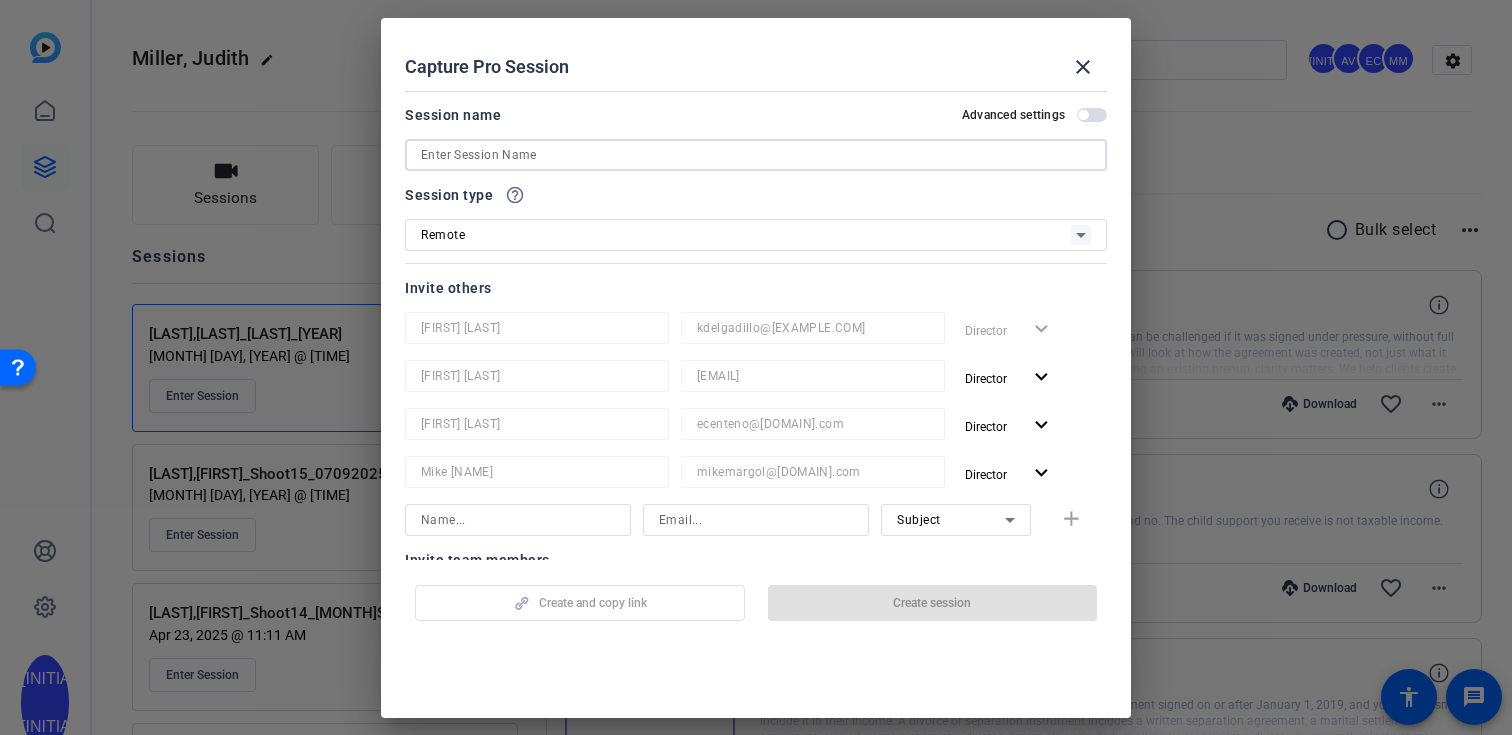 click at bounding box center (756, 155) 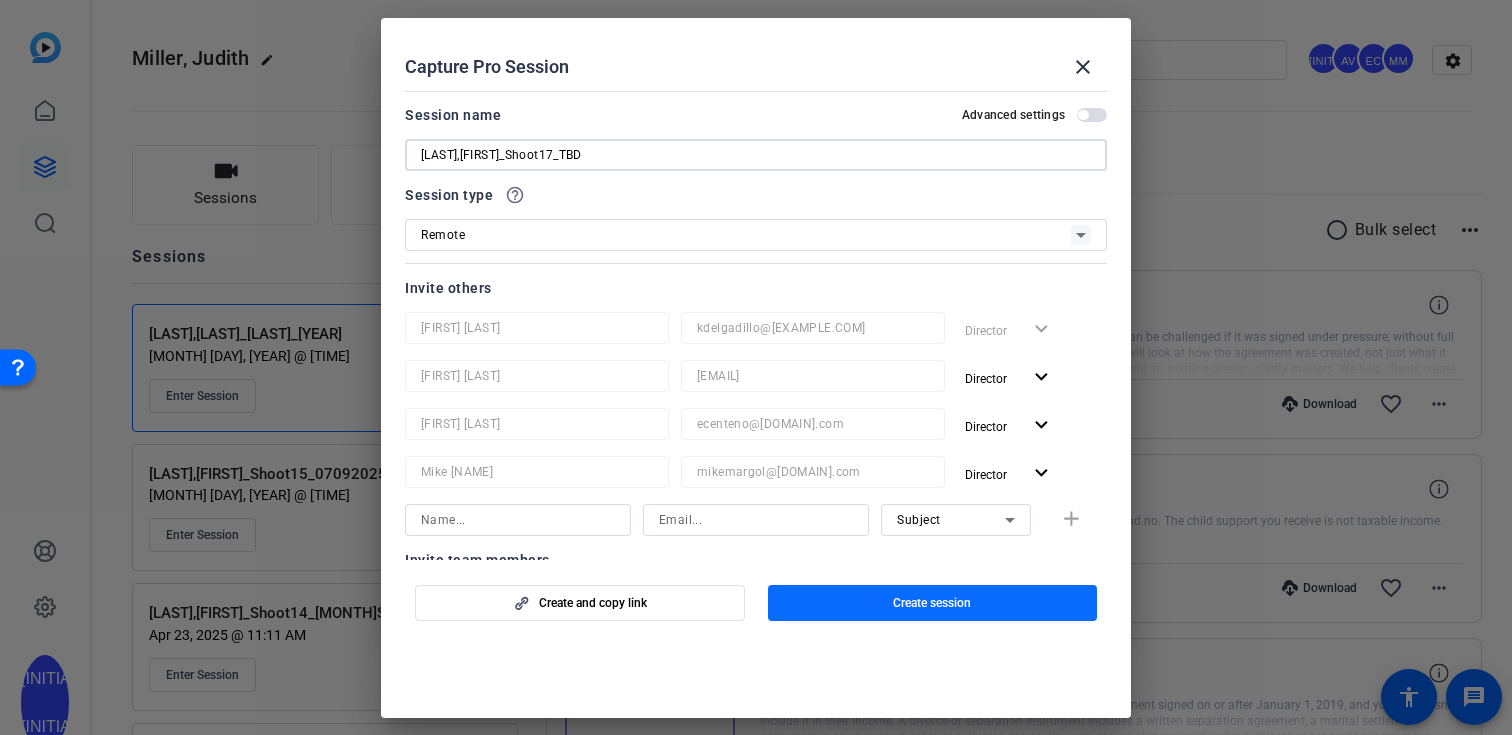 type on "[LAST],[FIRST]_Shoot17_TBD" 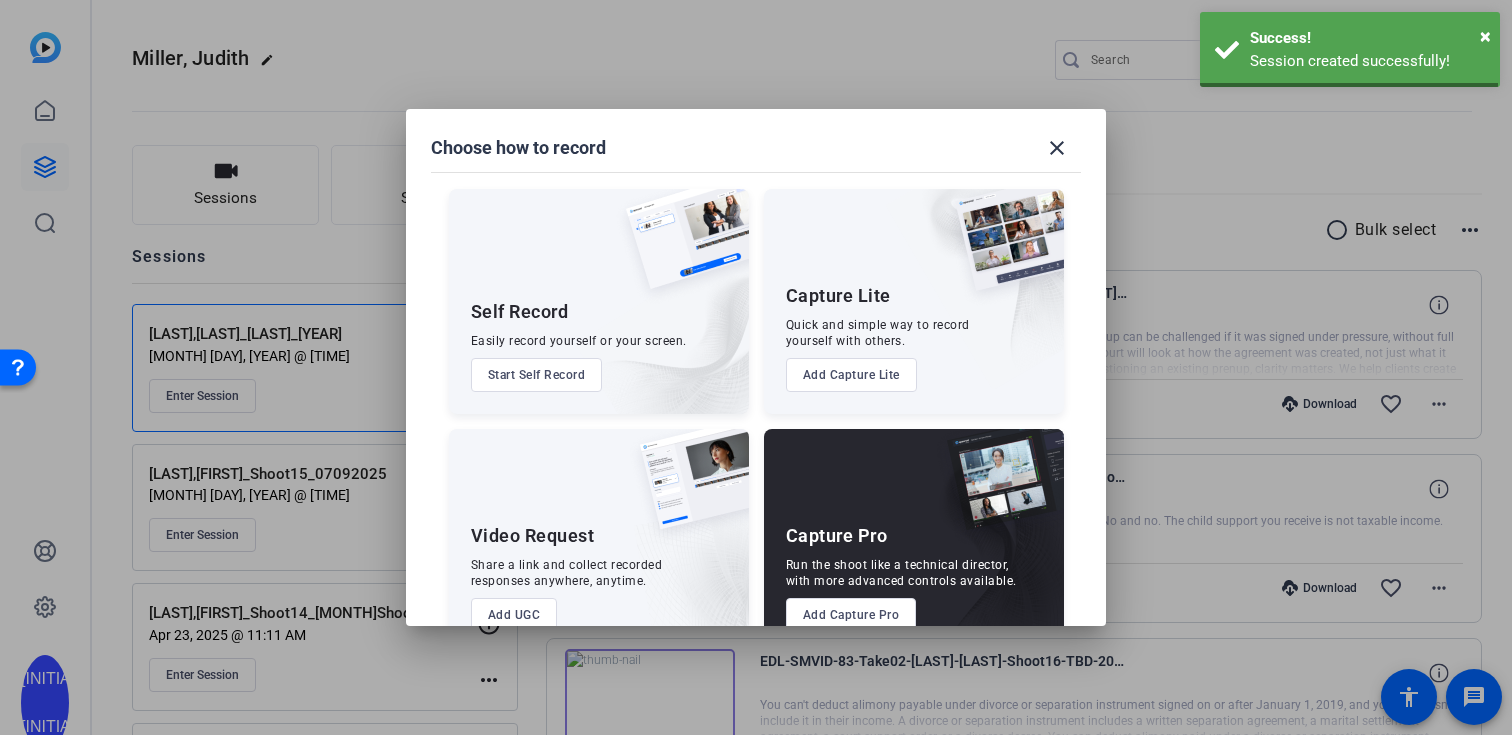 scroll, scrollTop: 0, scrollLeft: 0, axis: both 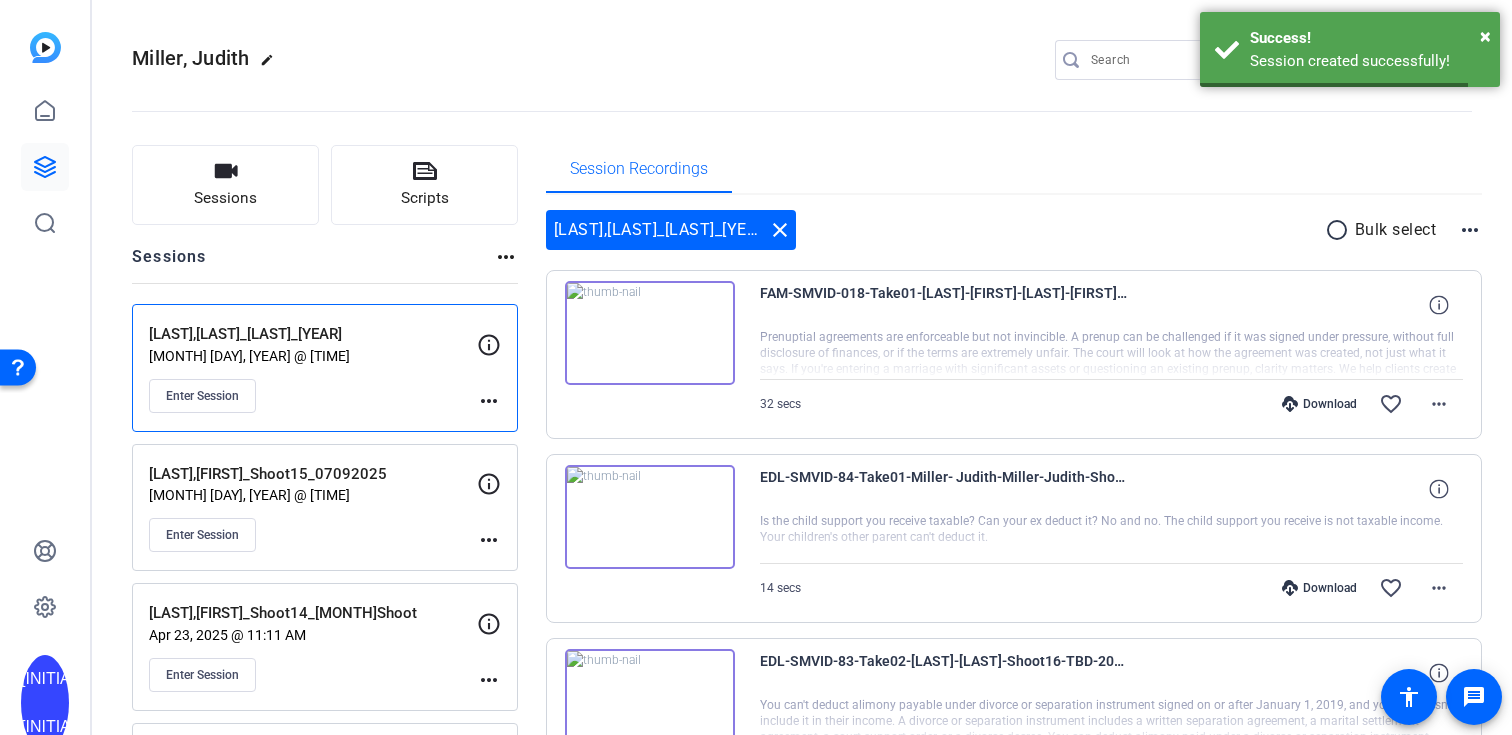click on "more_horiz" 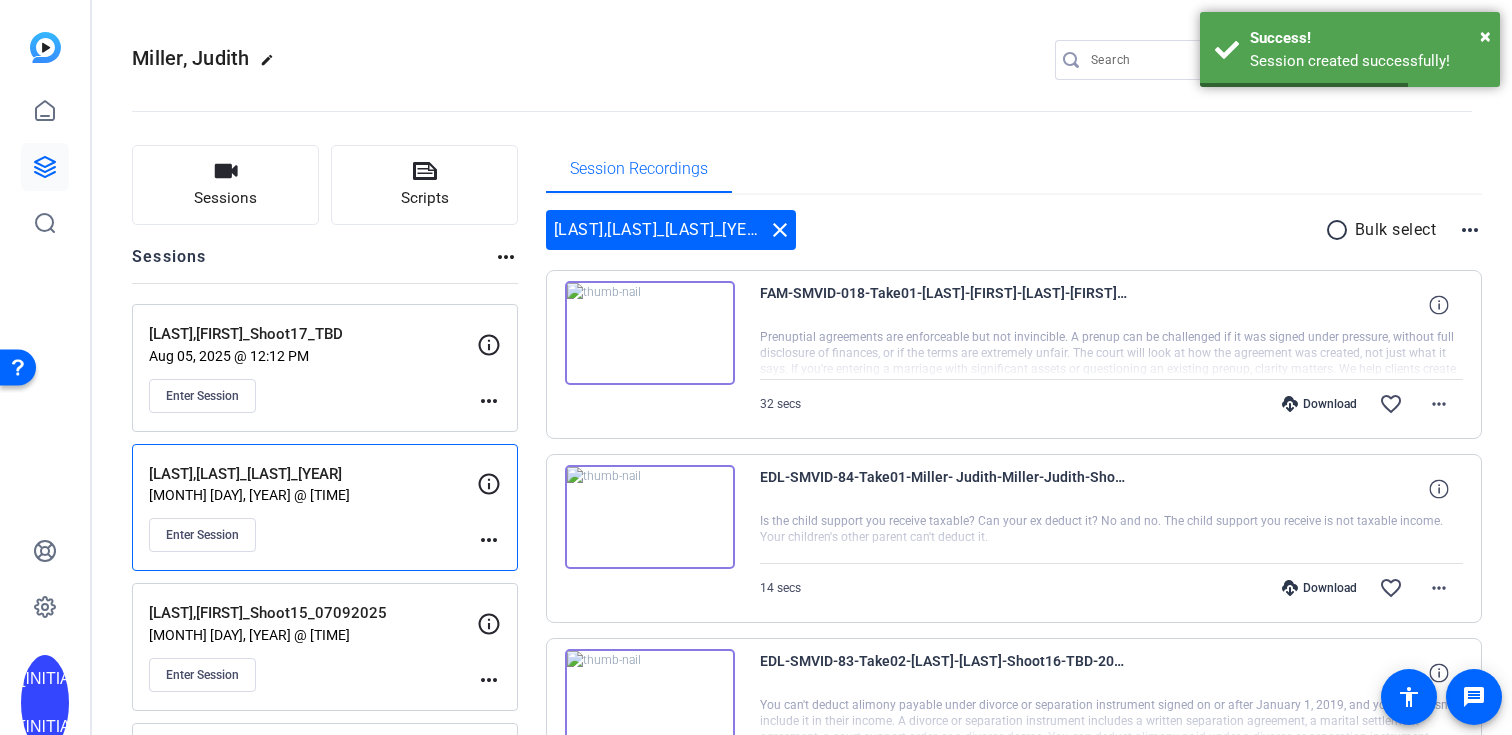 click on "more_horiz" 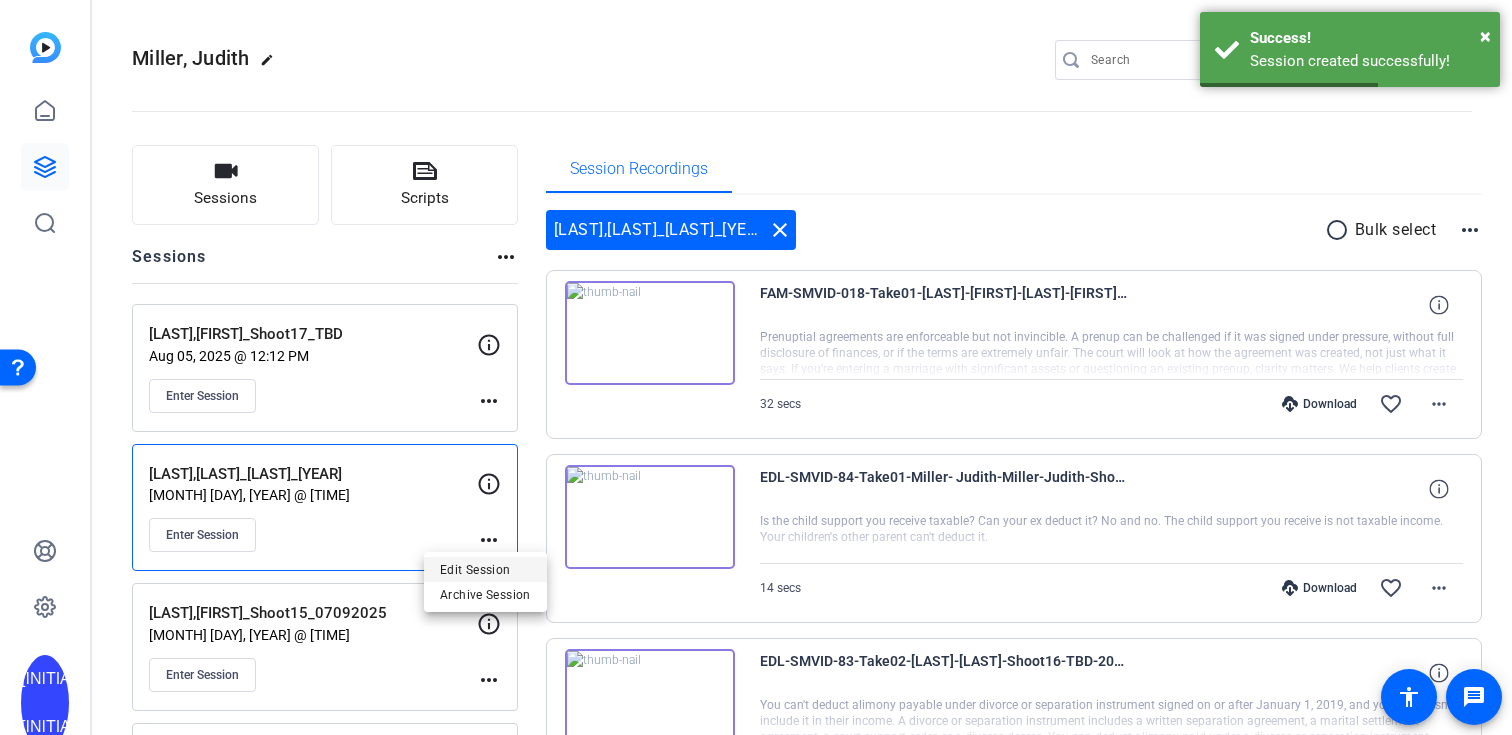 click on "Edit Session" at bounding box center [485, 570] 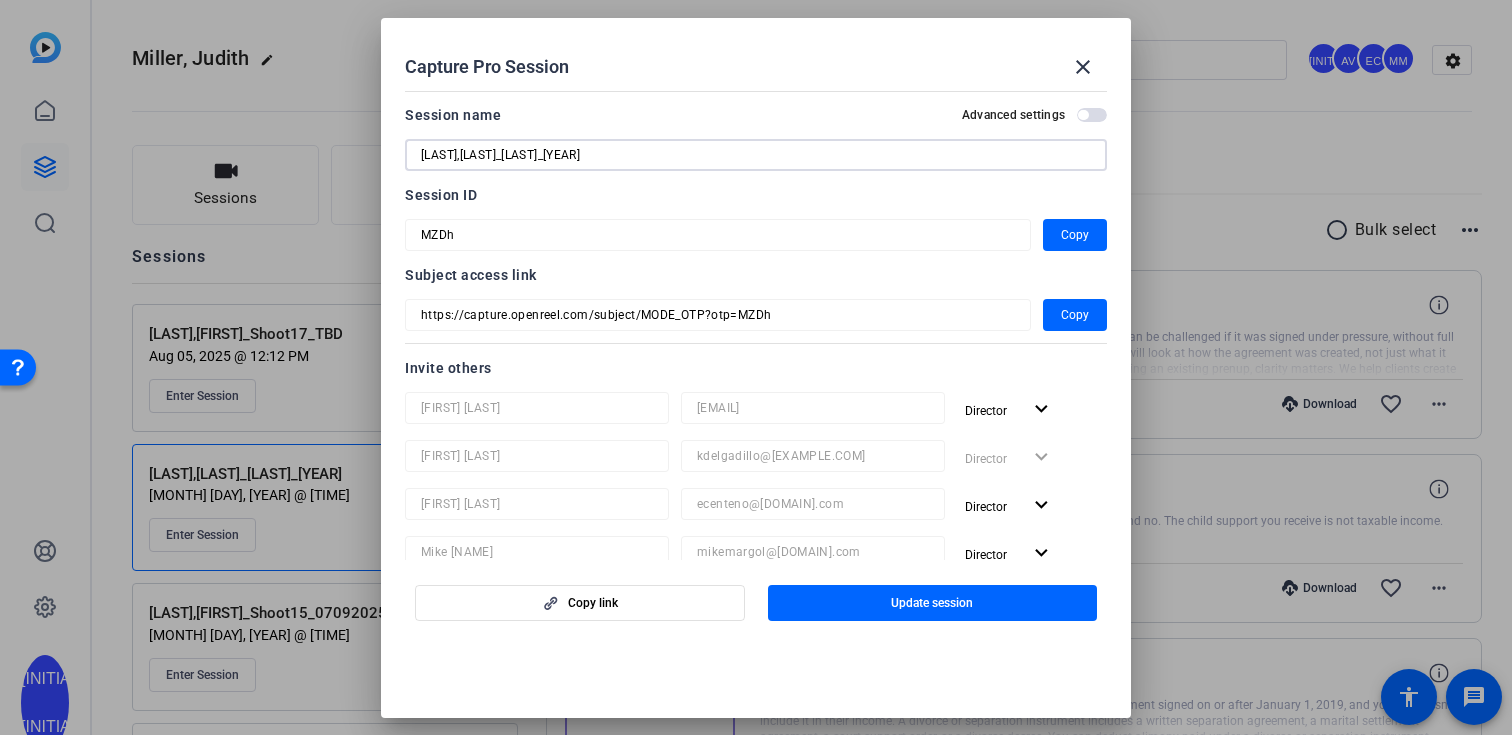 click on "[LAST],[LAST]_[LAST]_[YEAR]" at bounding box center [756, 155] 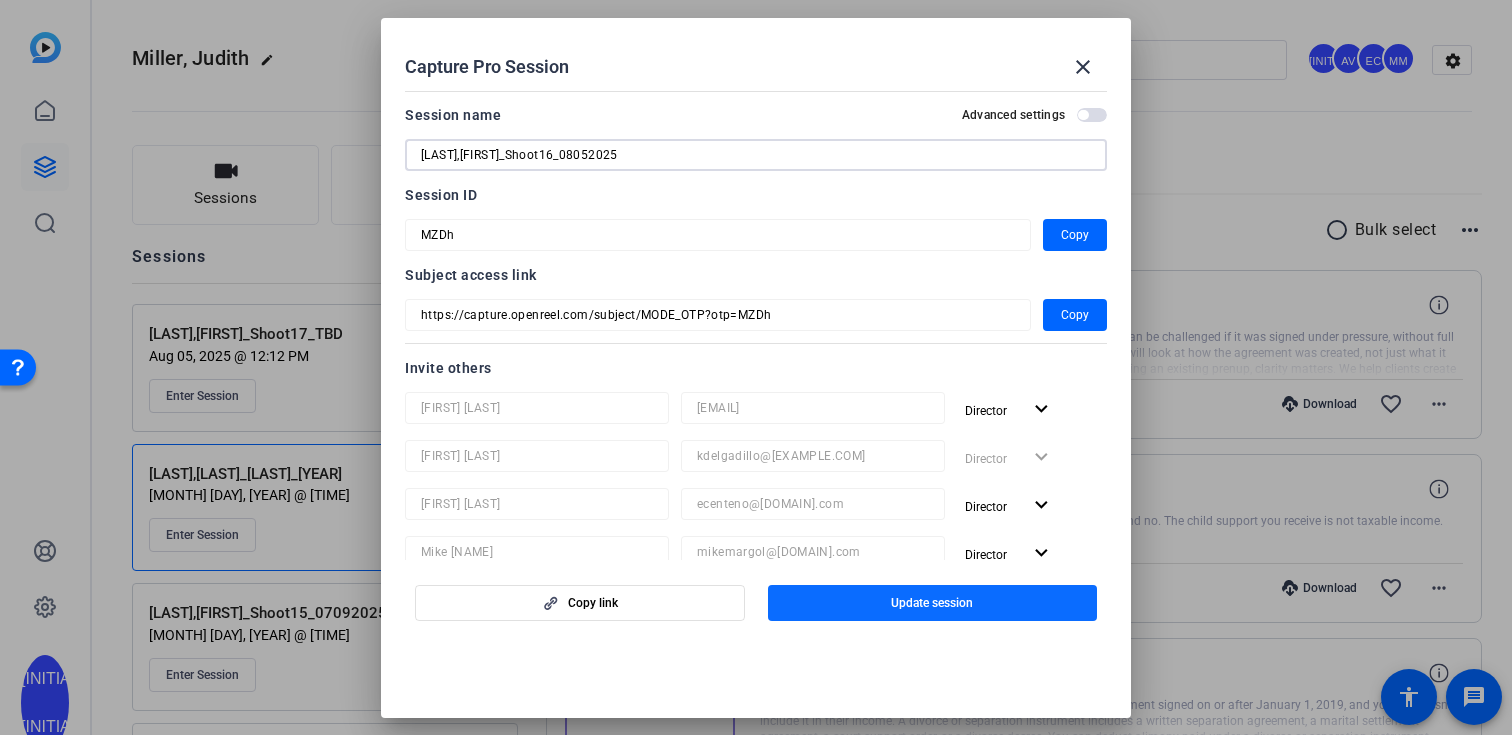 type on "[LAST],[FIRST]_Shoot16_08052025" 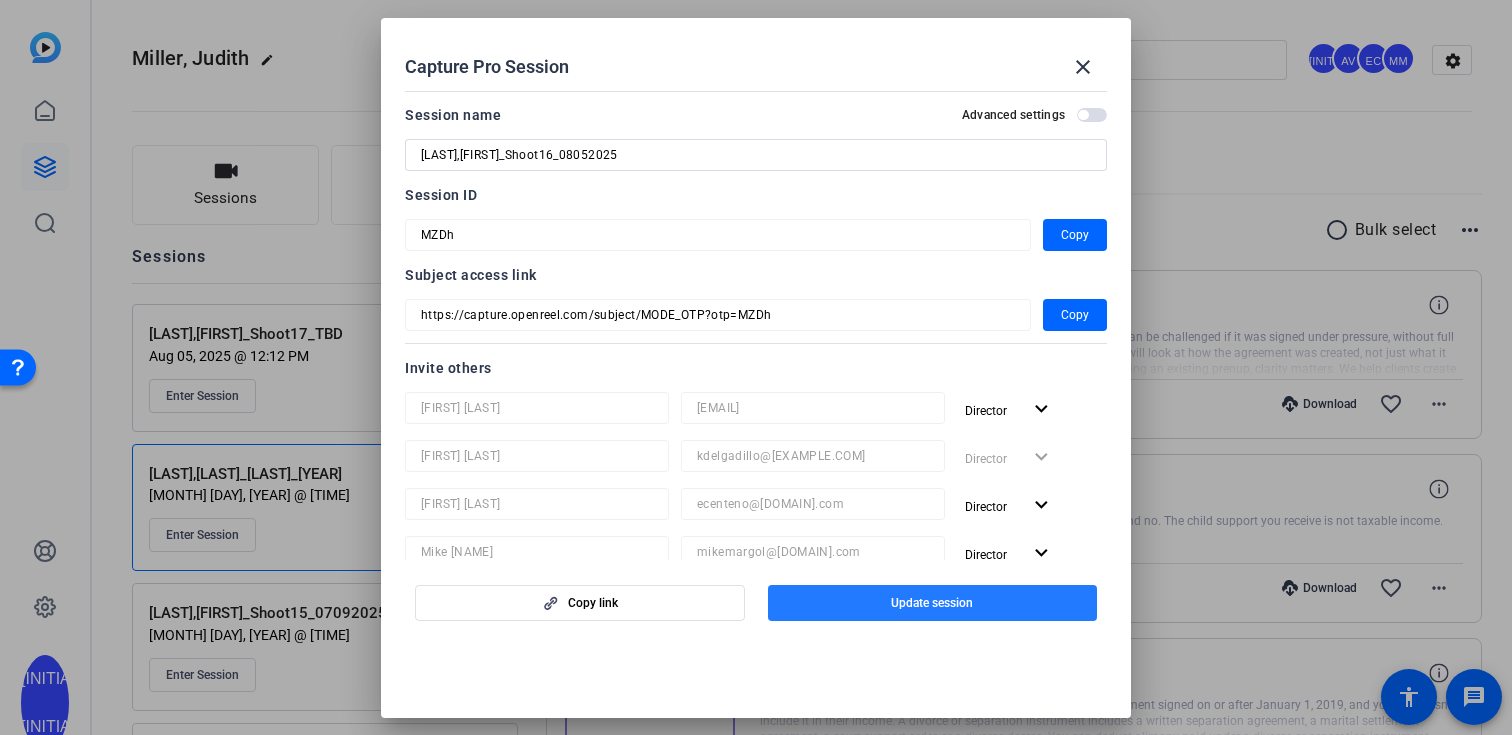 click on "Update session" 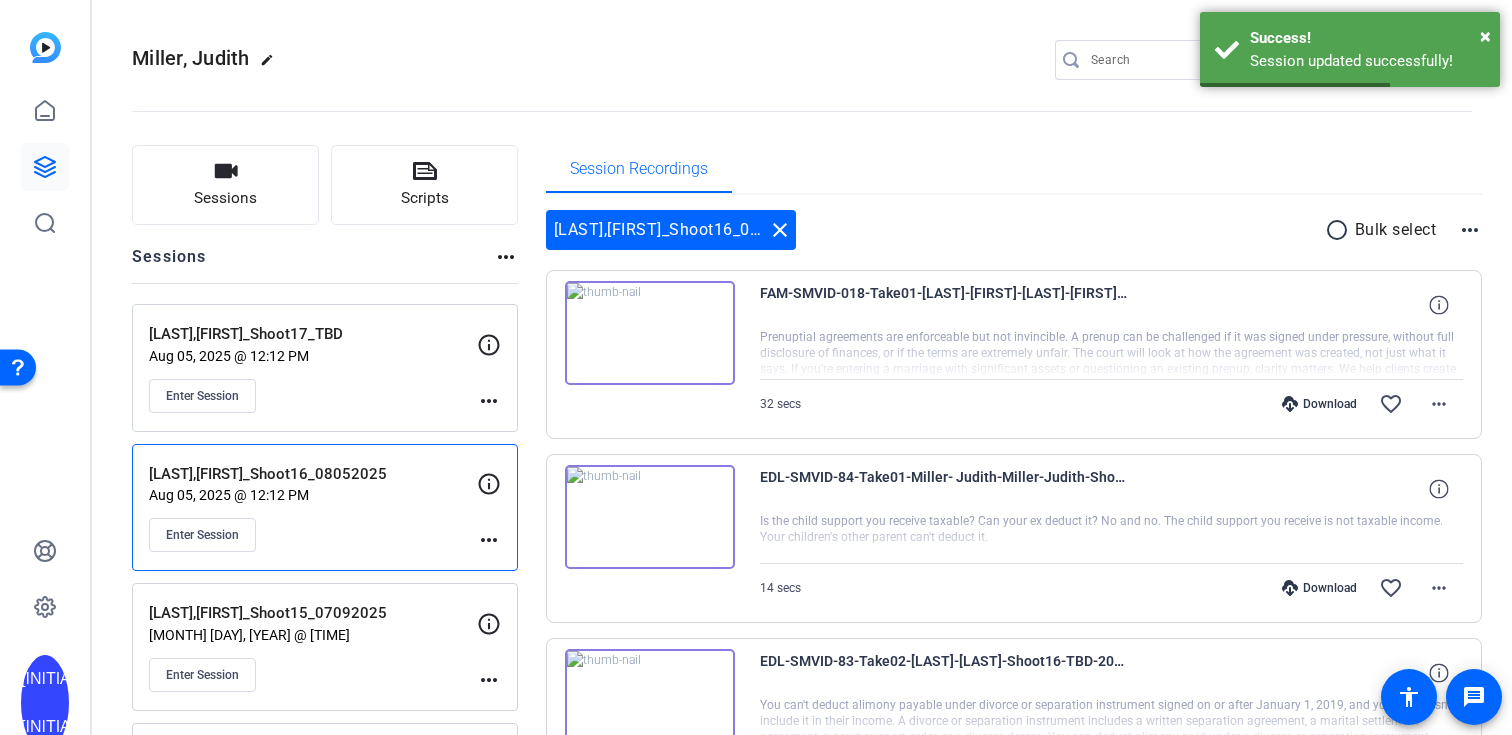 click on "close" at bounding box center (780, 230) 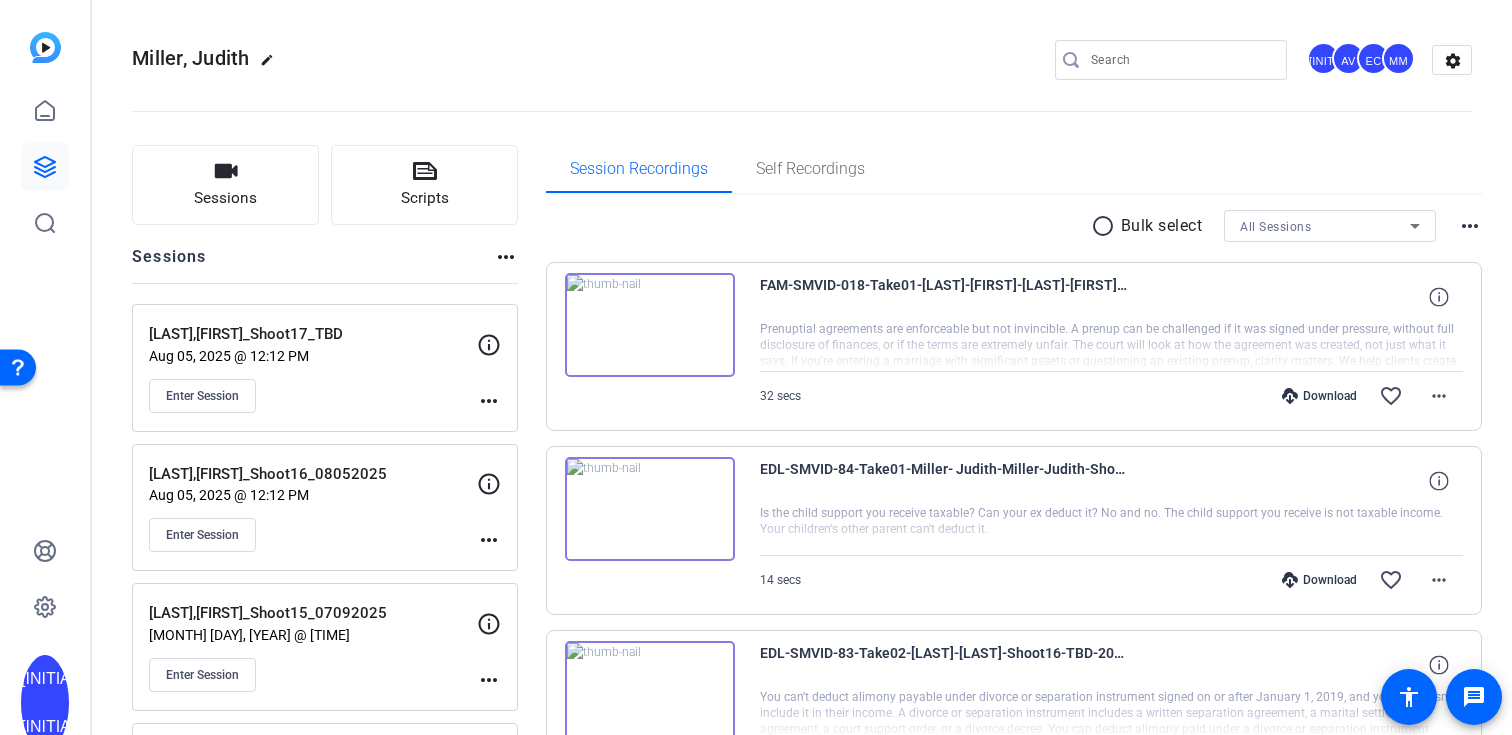click on "more_horiz" 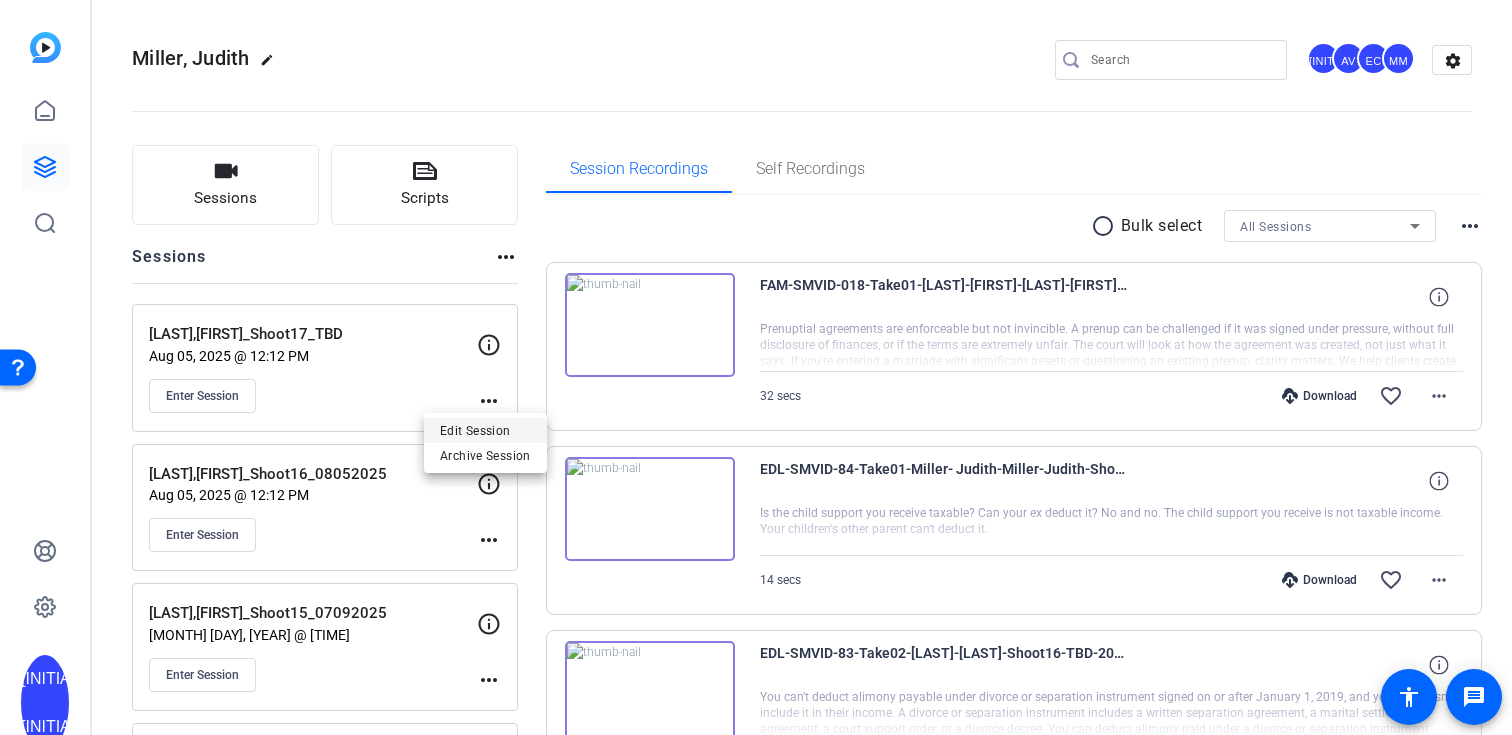 click on "Edit Session" at bounding box center (485, 430) 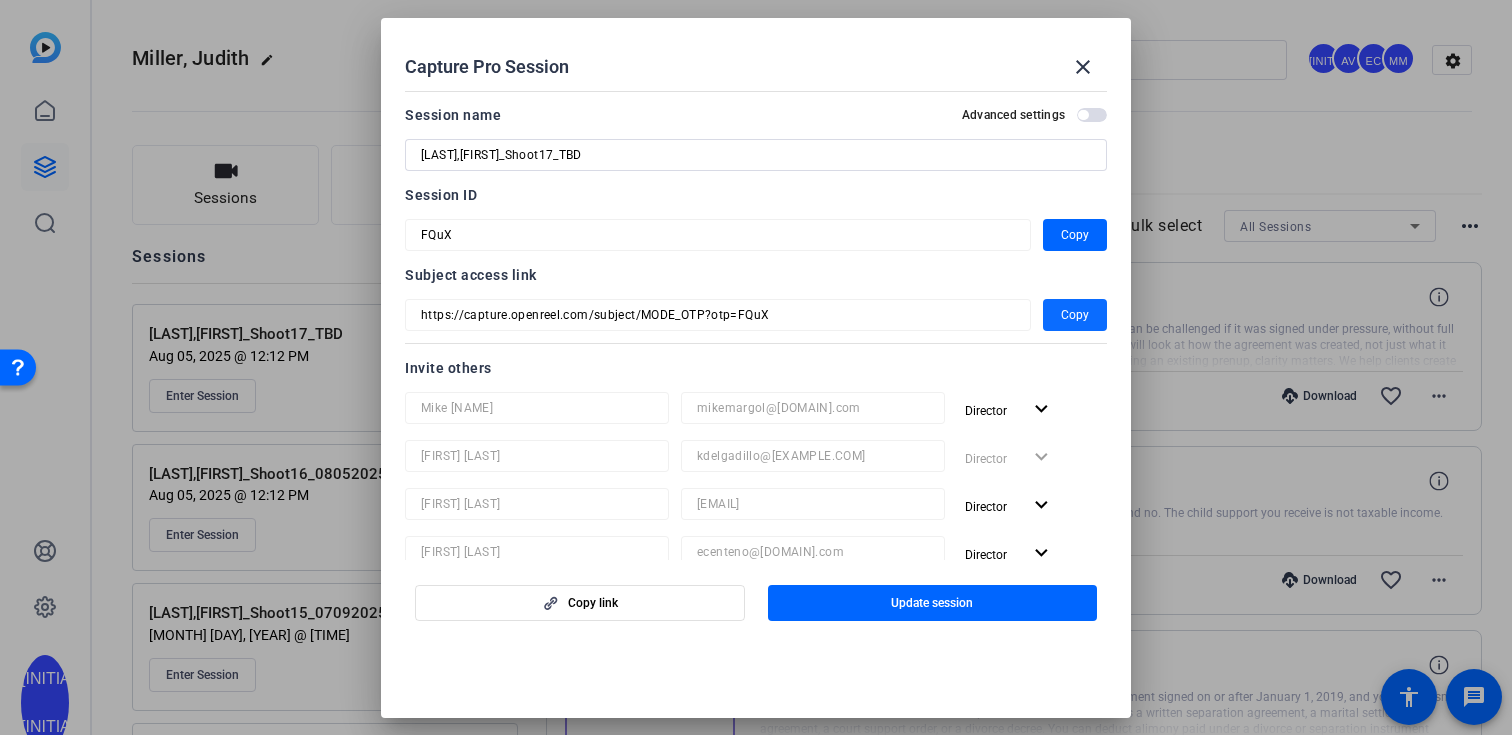 click on "Copy" at bounding box center (1075, 315) 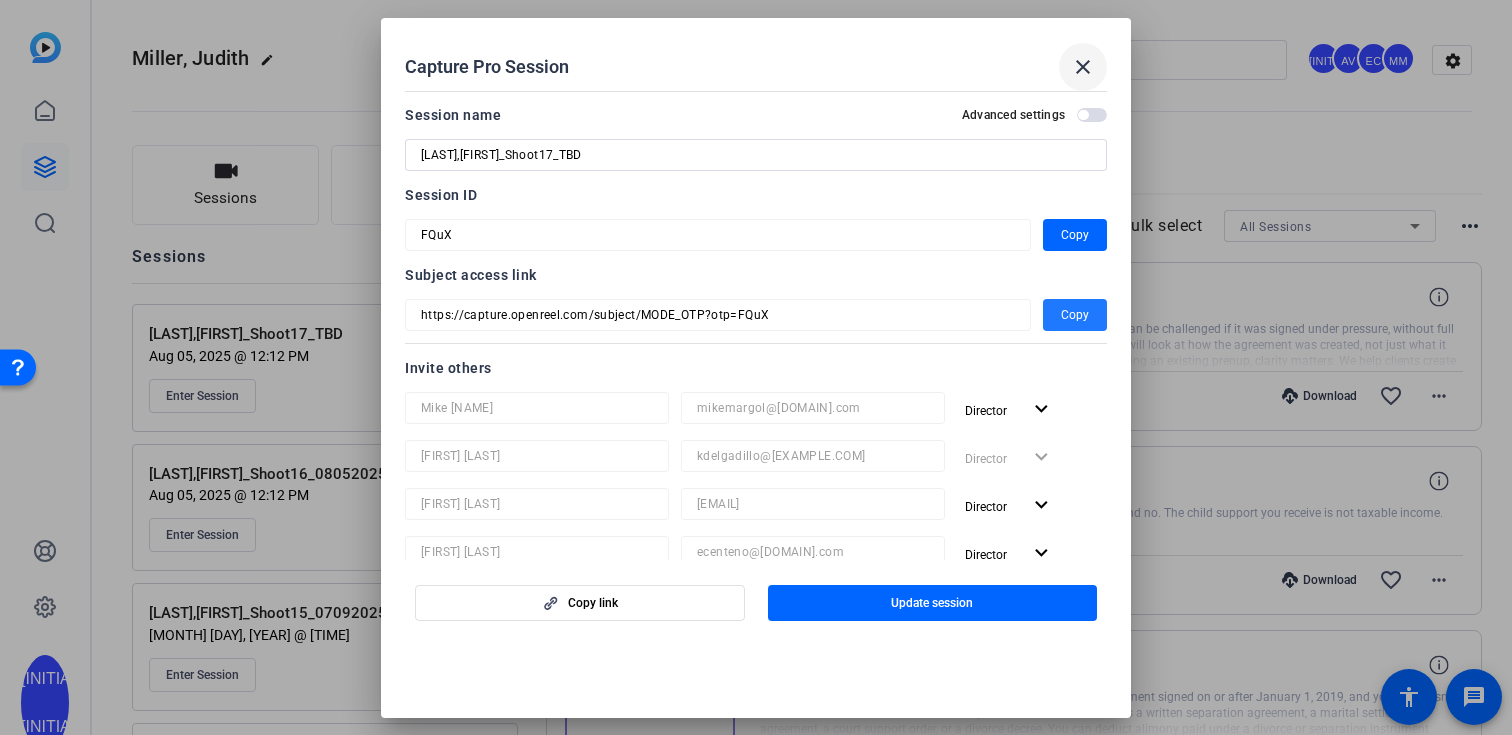 click on "close" at bounding box center (1083, 67) 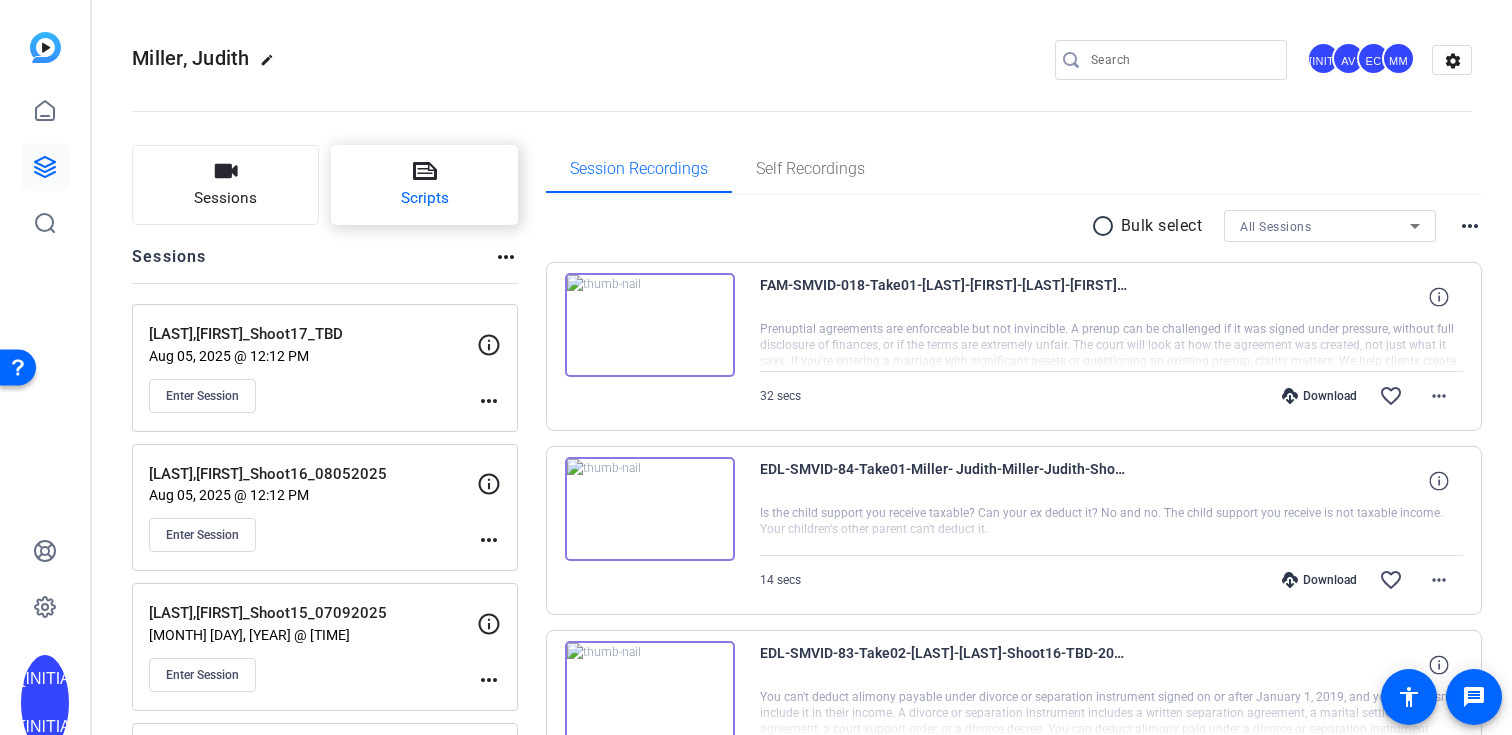click on "Scripts" 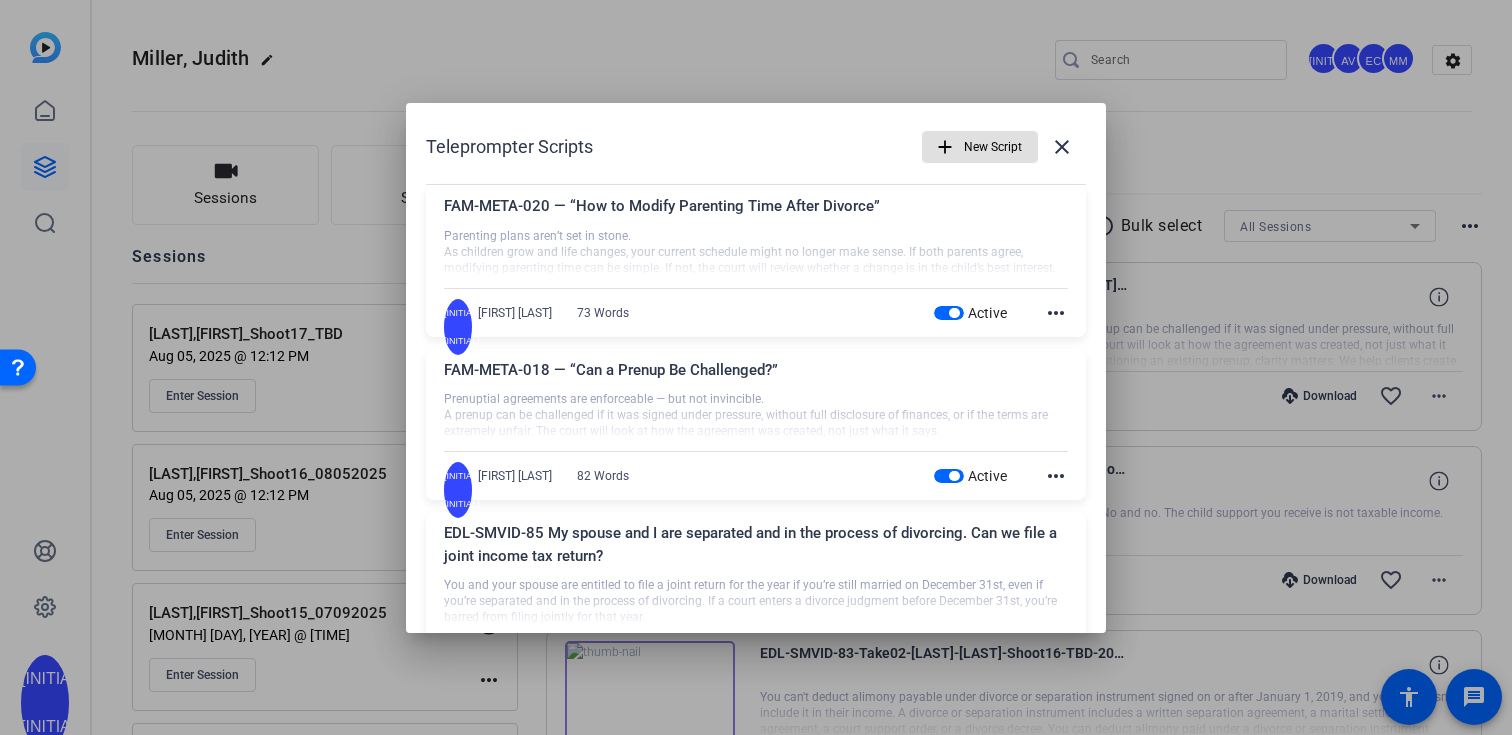 click at bounding box center [949, 476] 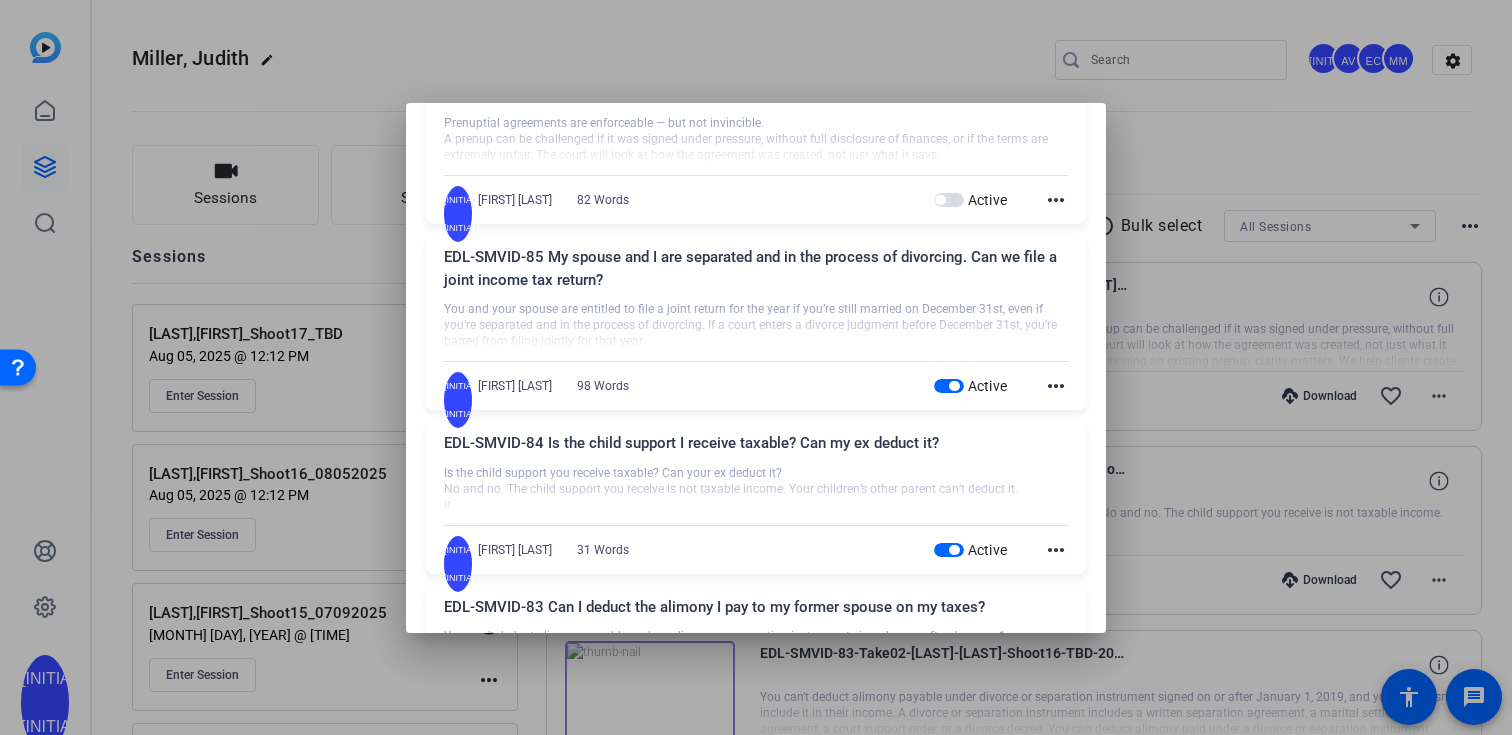 scroll, scrollTop: 284, scrollLeft: 0, axis: vertical 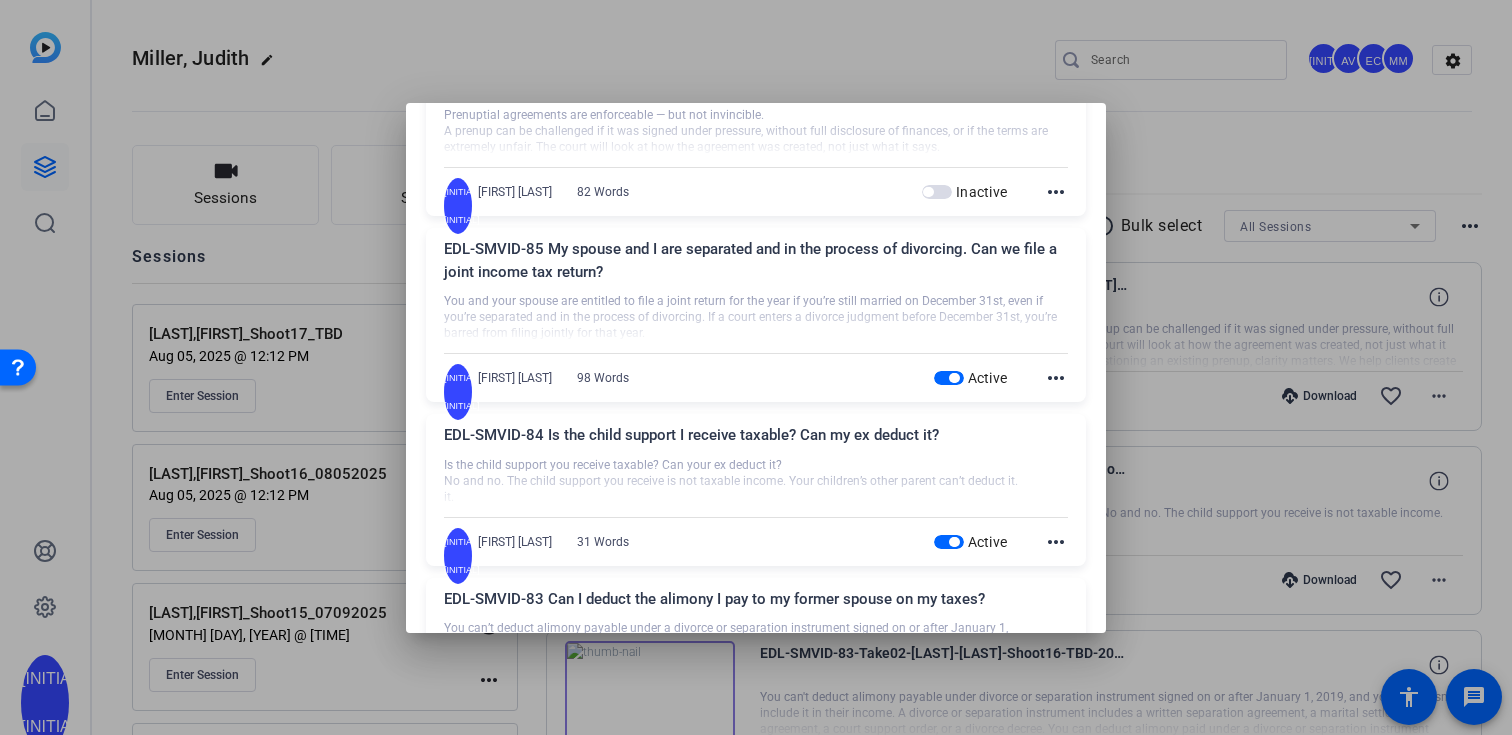 click at bounding box center (954, 378) 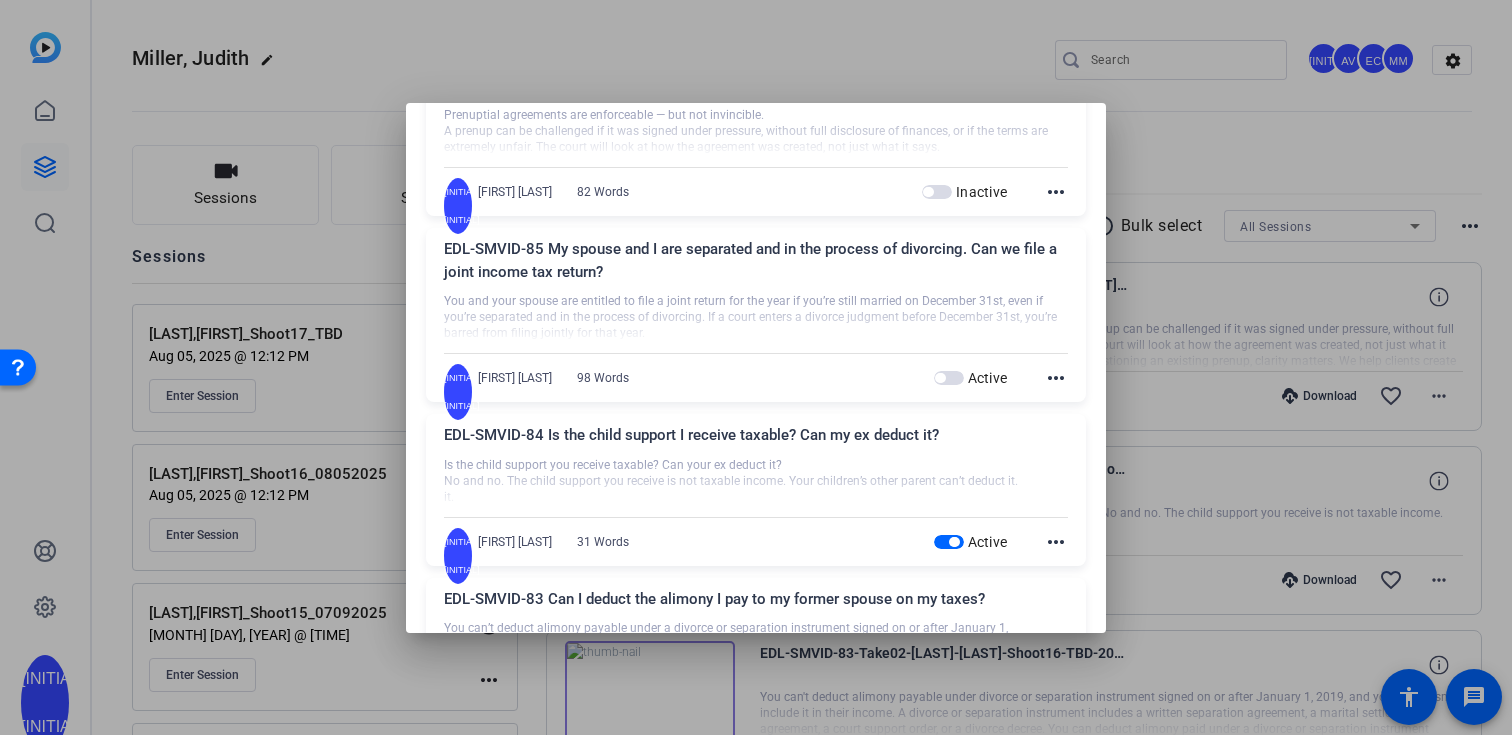 click at bounding box center [949, 542] 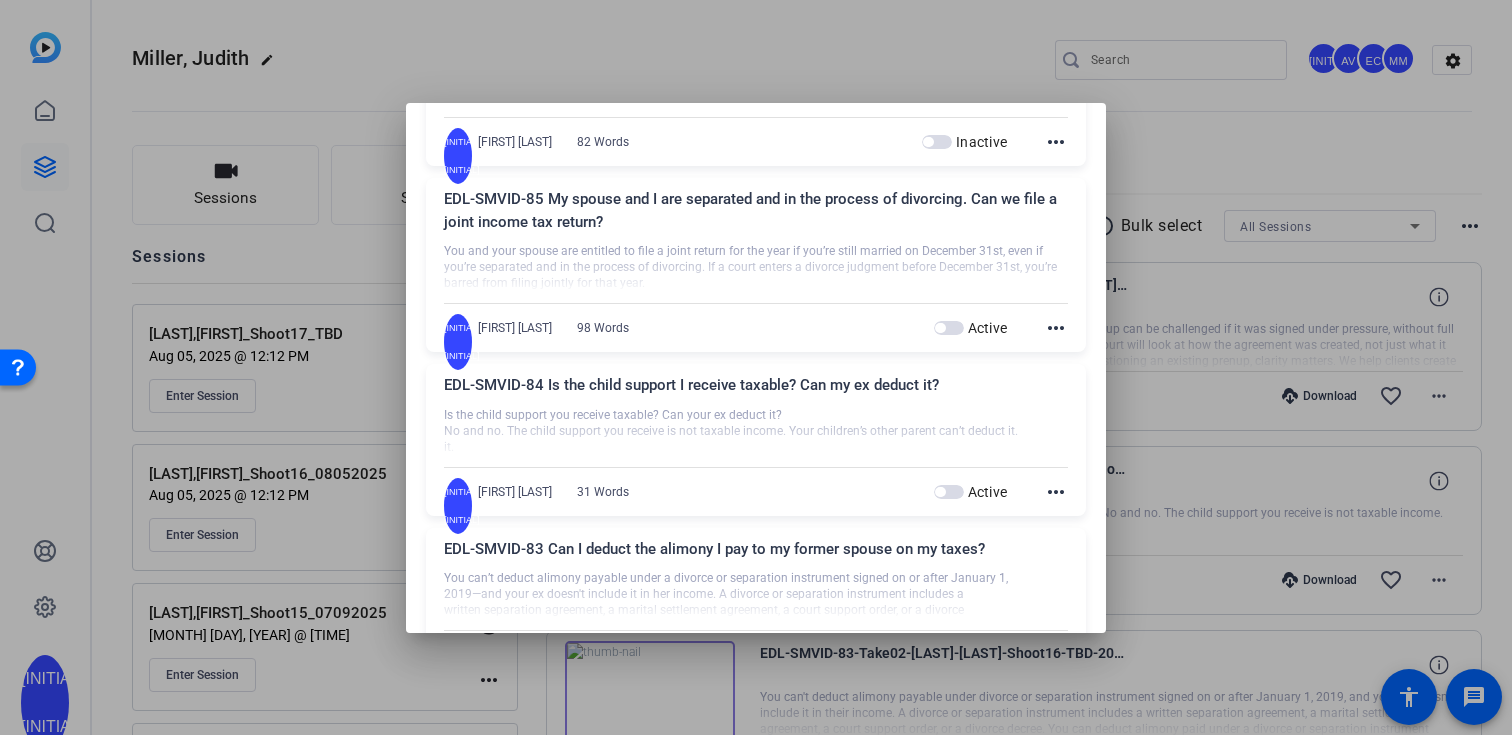 scroll, scrollTop: 583, scrollLeft: 0, axis: vertical 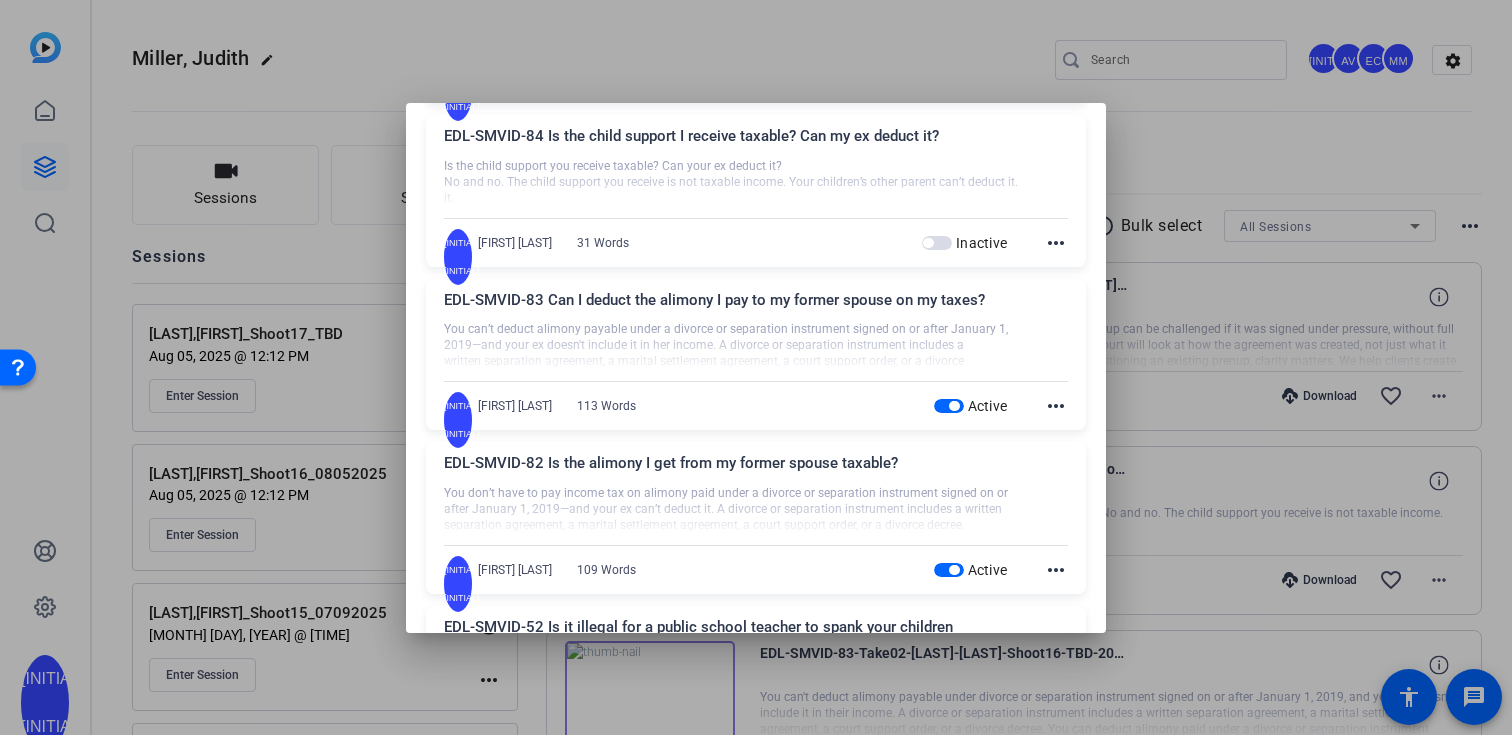 click at bounding box center (949, 406) 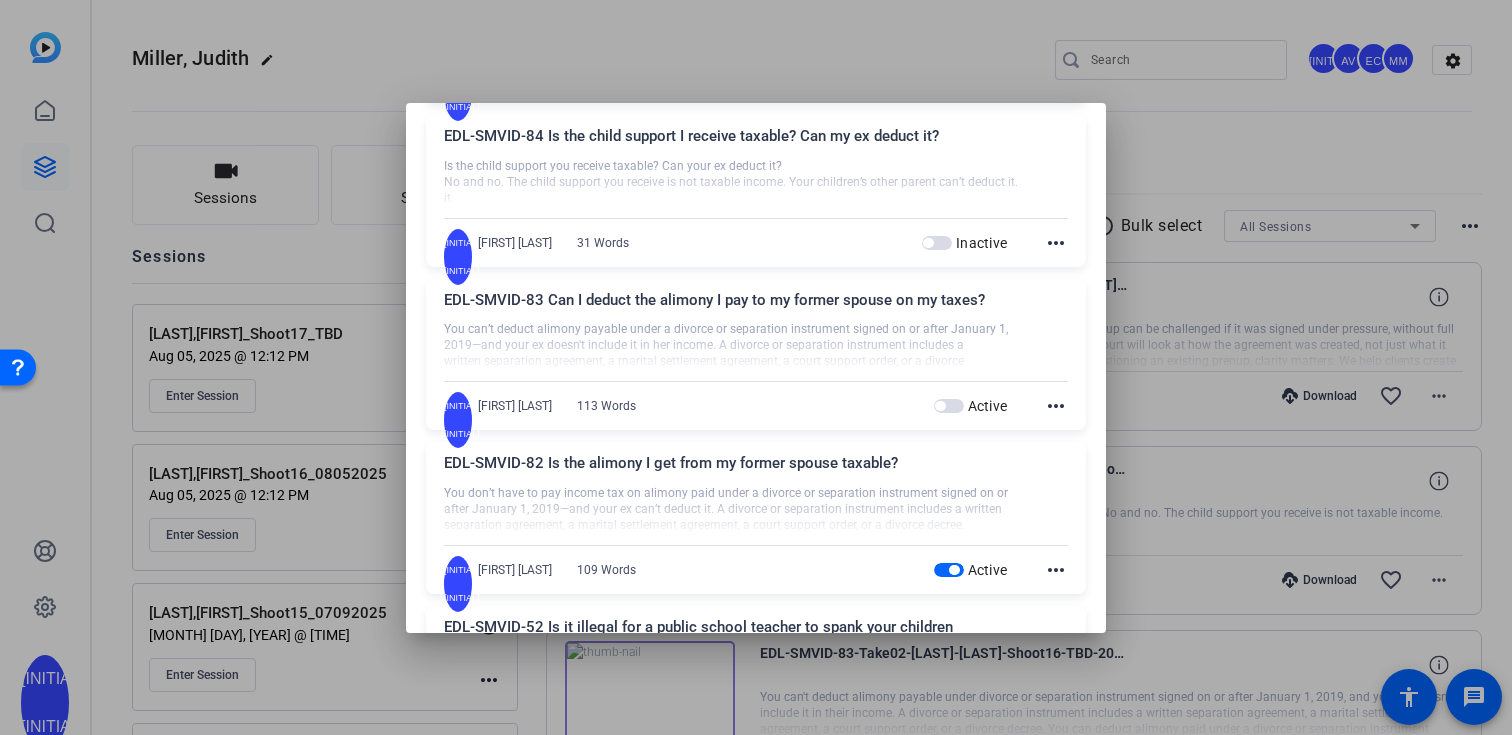 click at bounding box center (954, 570) 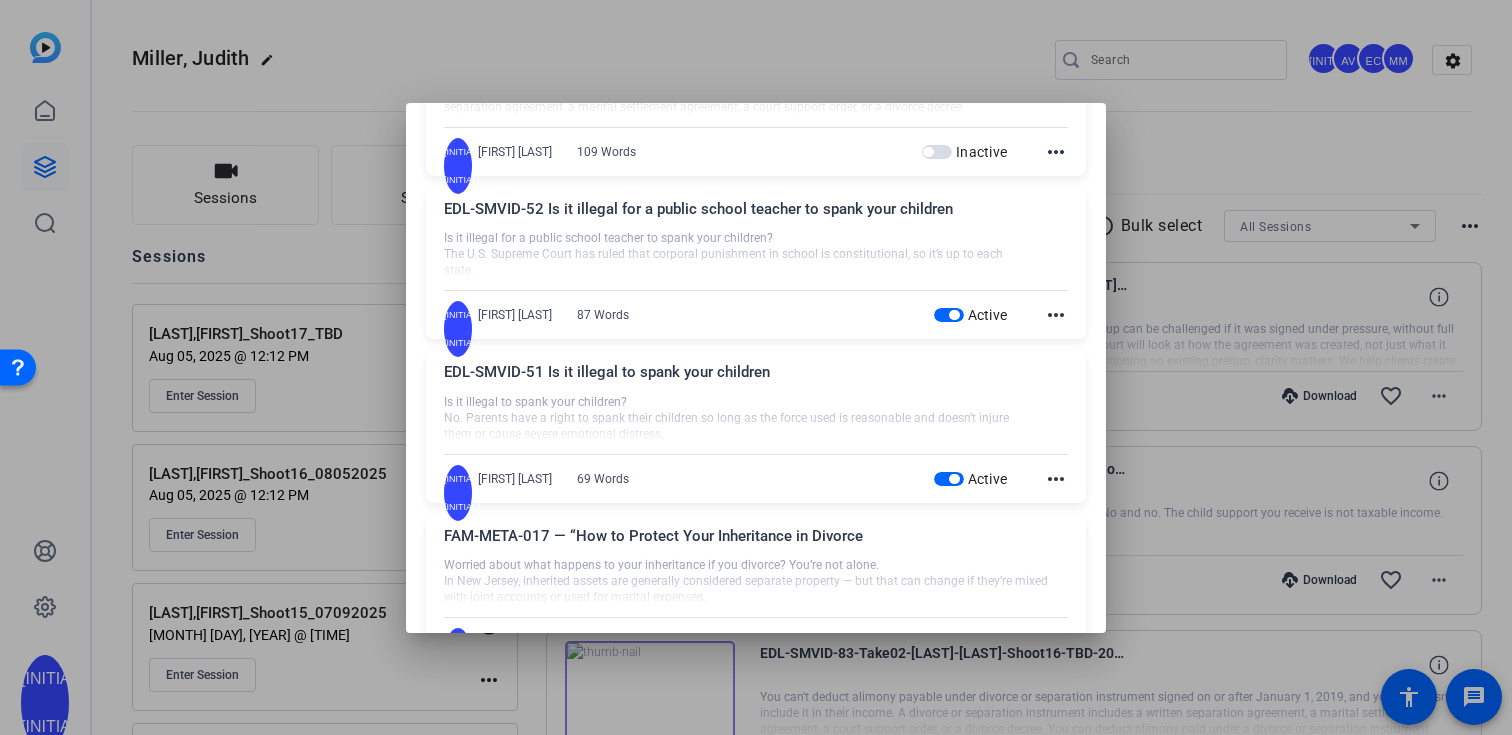 scroll, scrollTop: 1011, scrollLeft: 0, axis: vertical 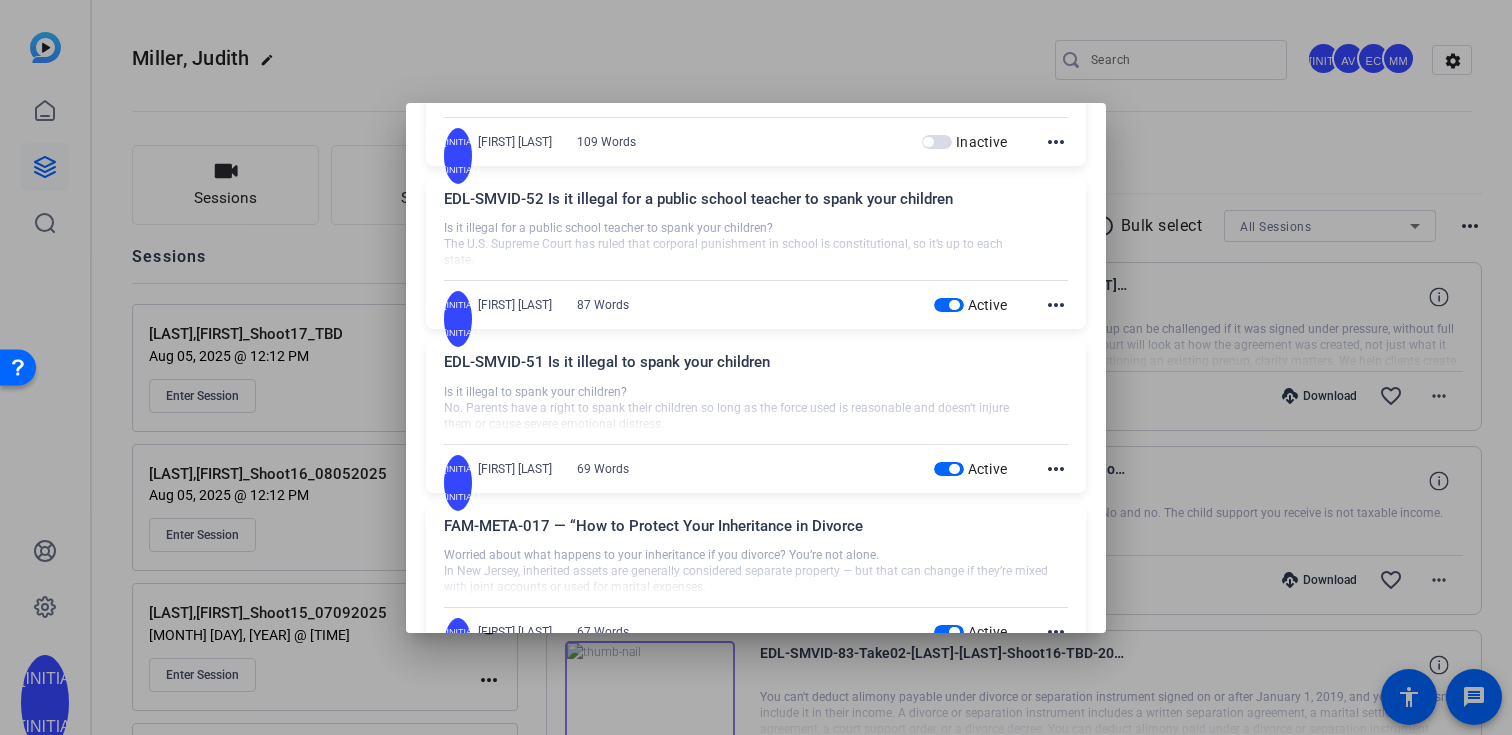 click at bounding box center (954, 305) 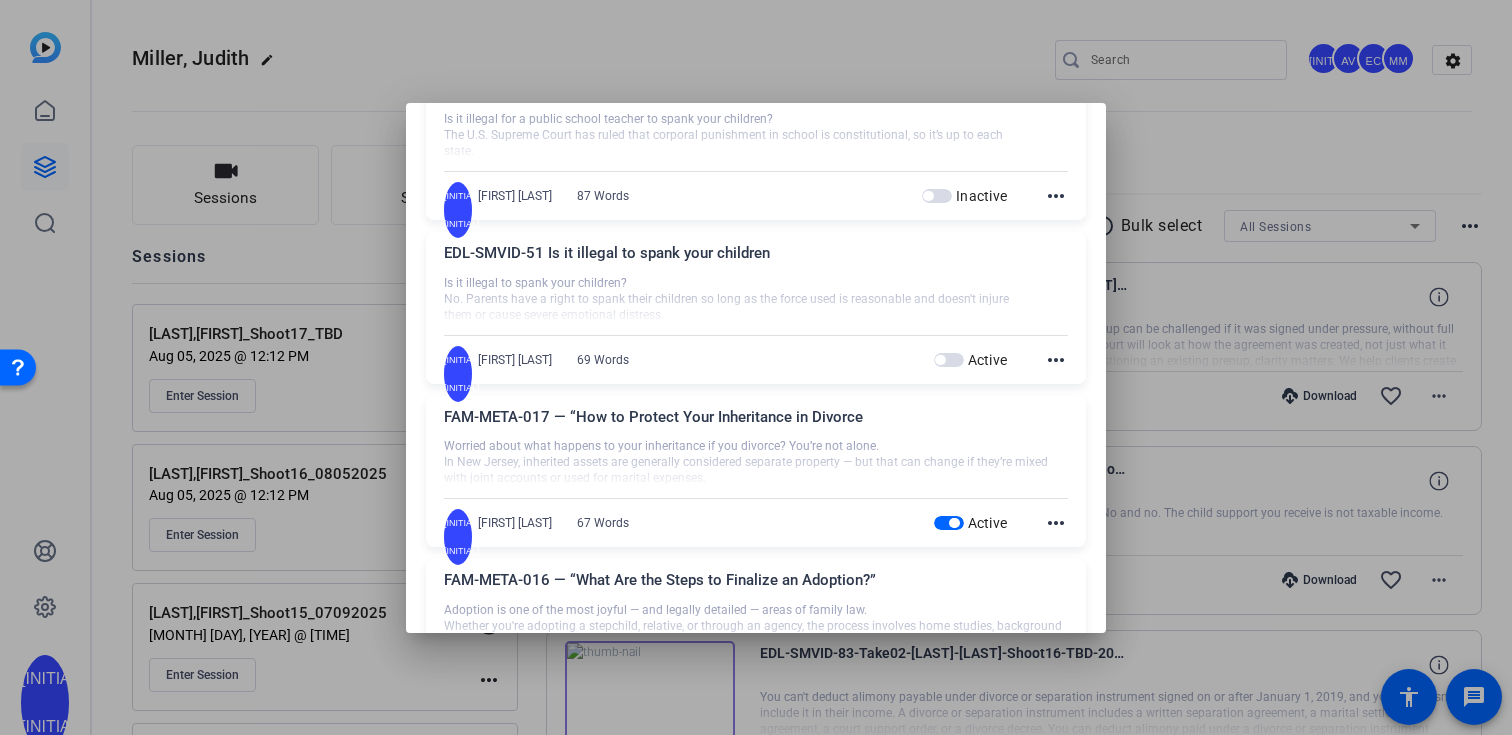 scroll, scrollTop: 1075, scrollLeft: 0, axis: vertical 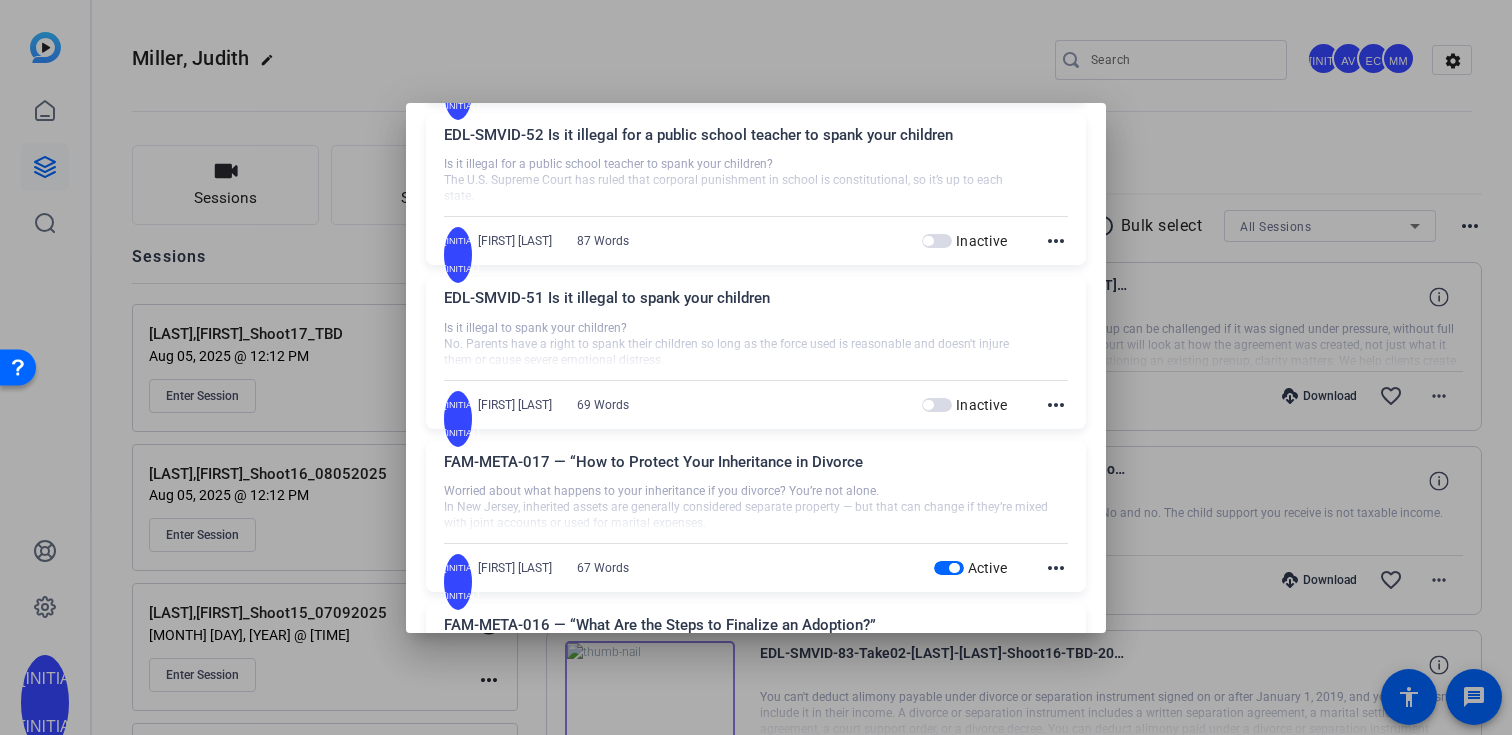 click at bounding box center [937, 241] 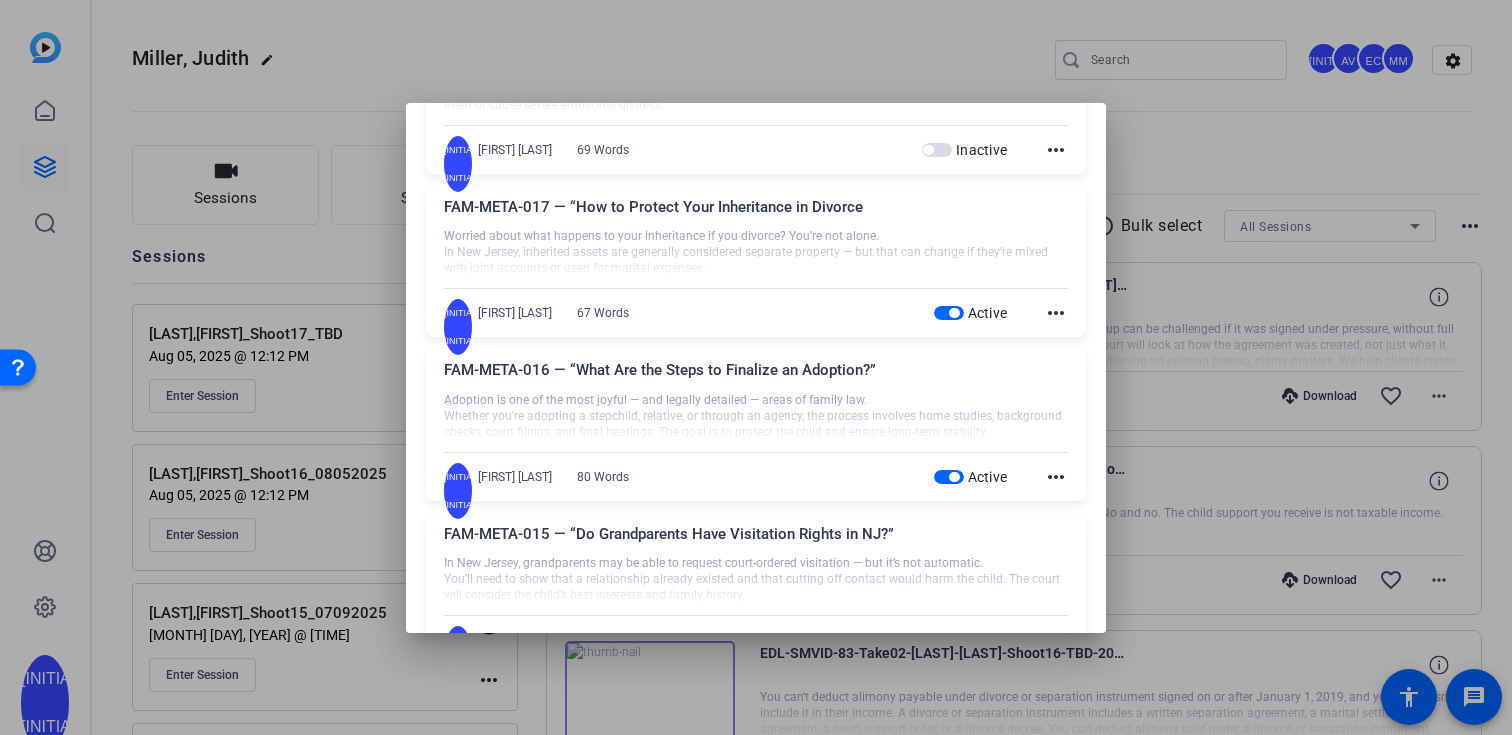 scroll, scrollTop: 1367, scrollLeft: 0, axis: vertical 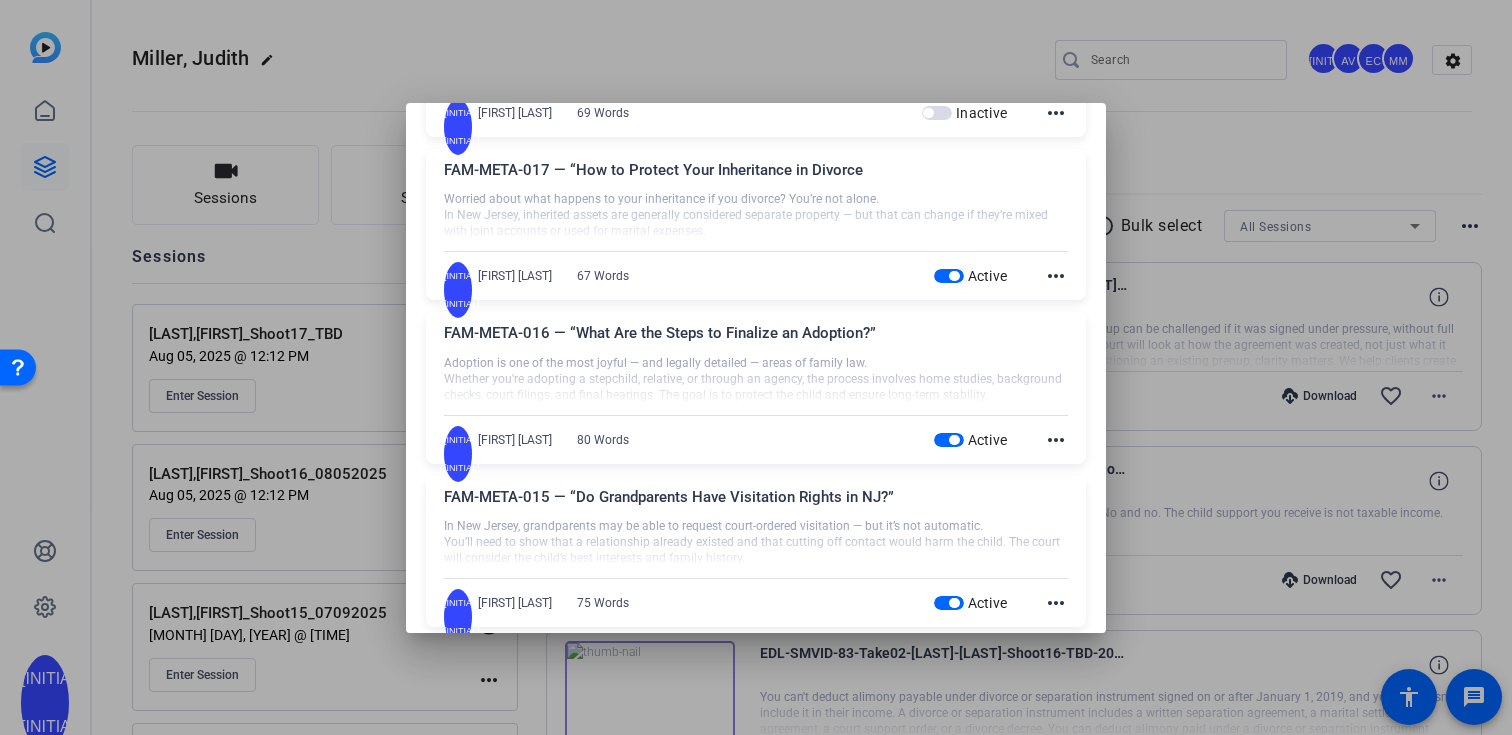 click at bounding box center (949, 276) 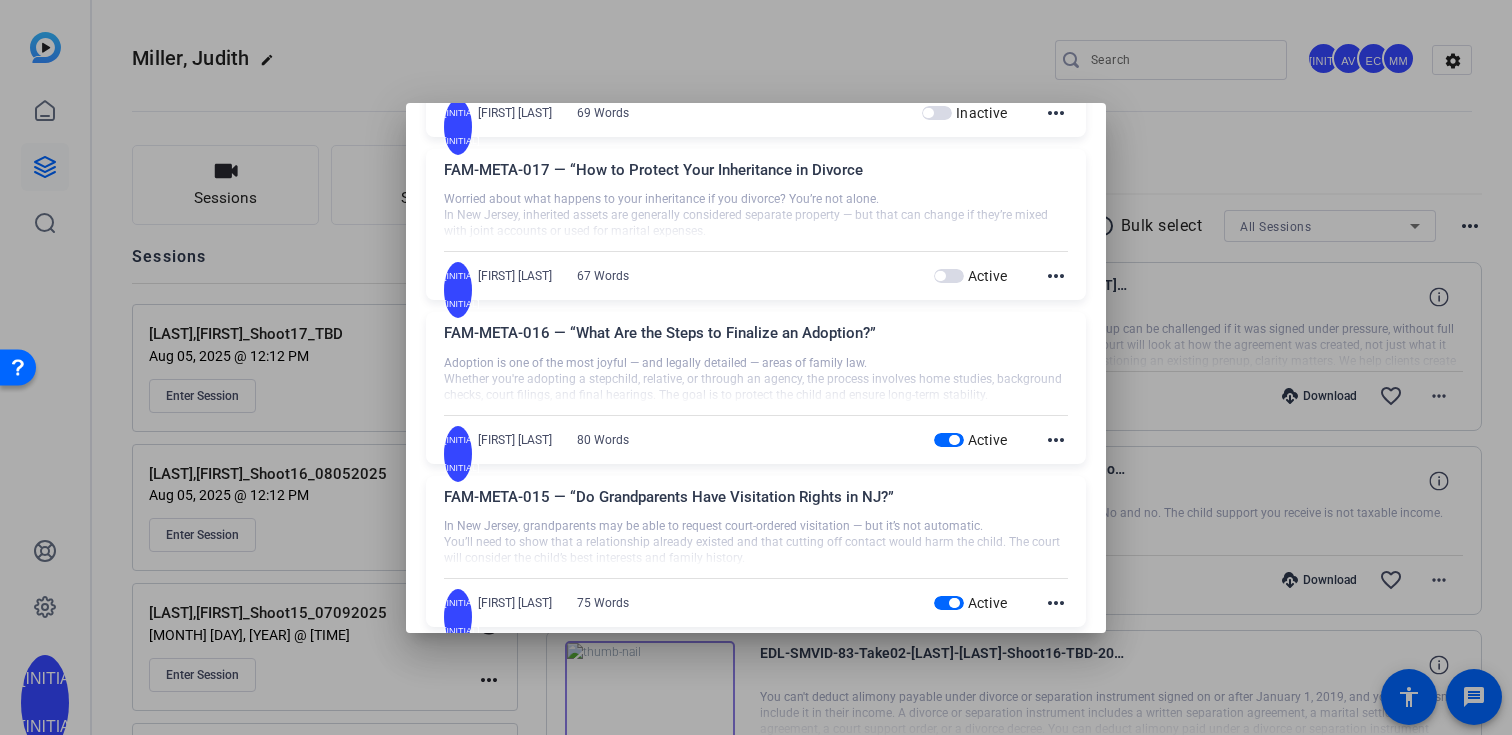 click at bounding box center (949, 440) 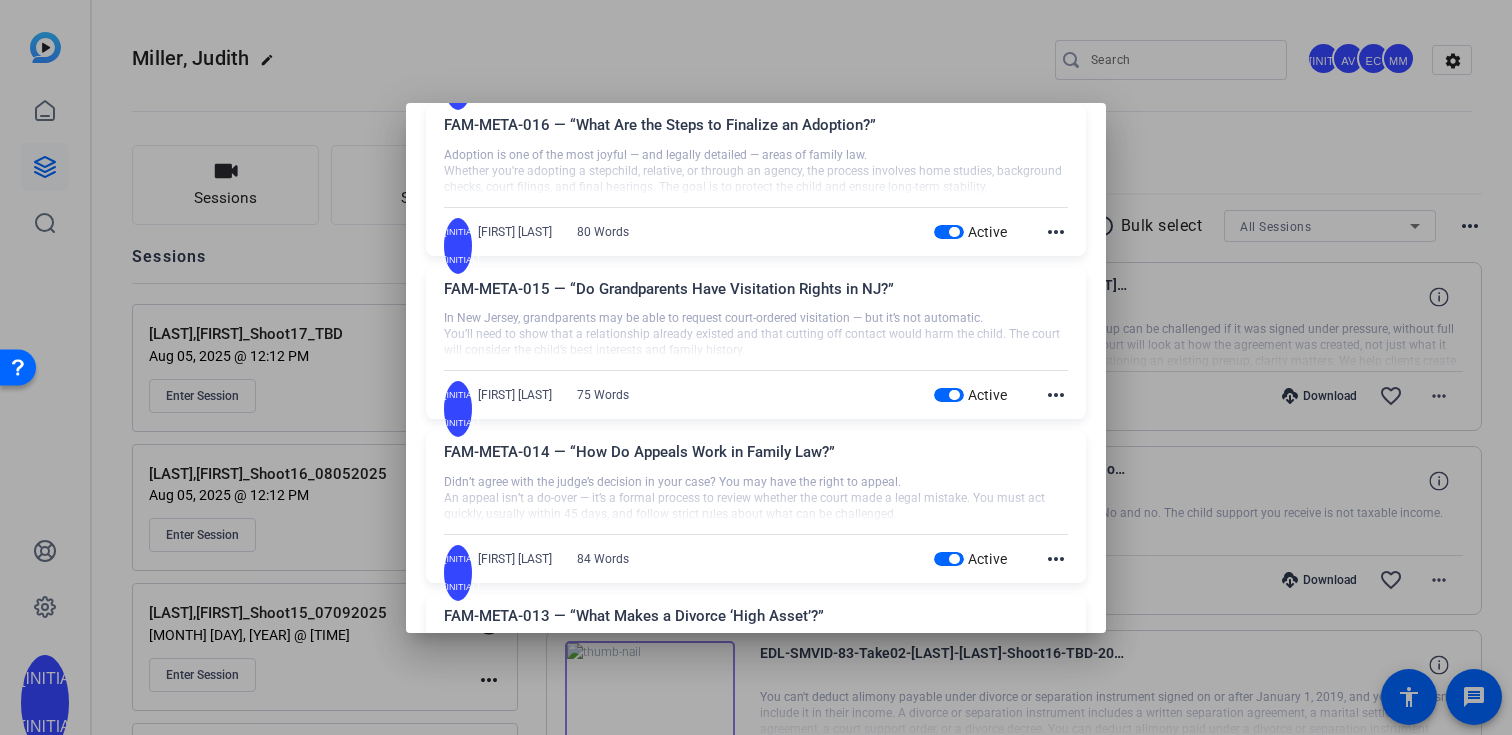 scroll, scrollTop: 1718, scrollLeft: 0, axis: vertical 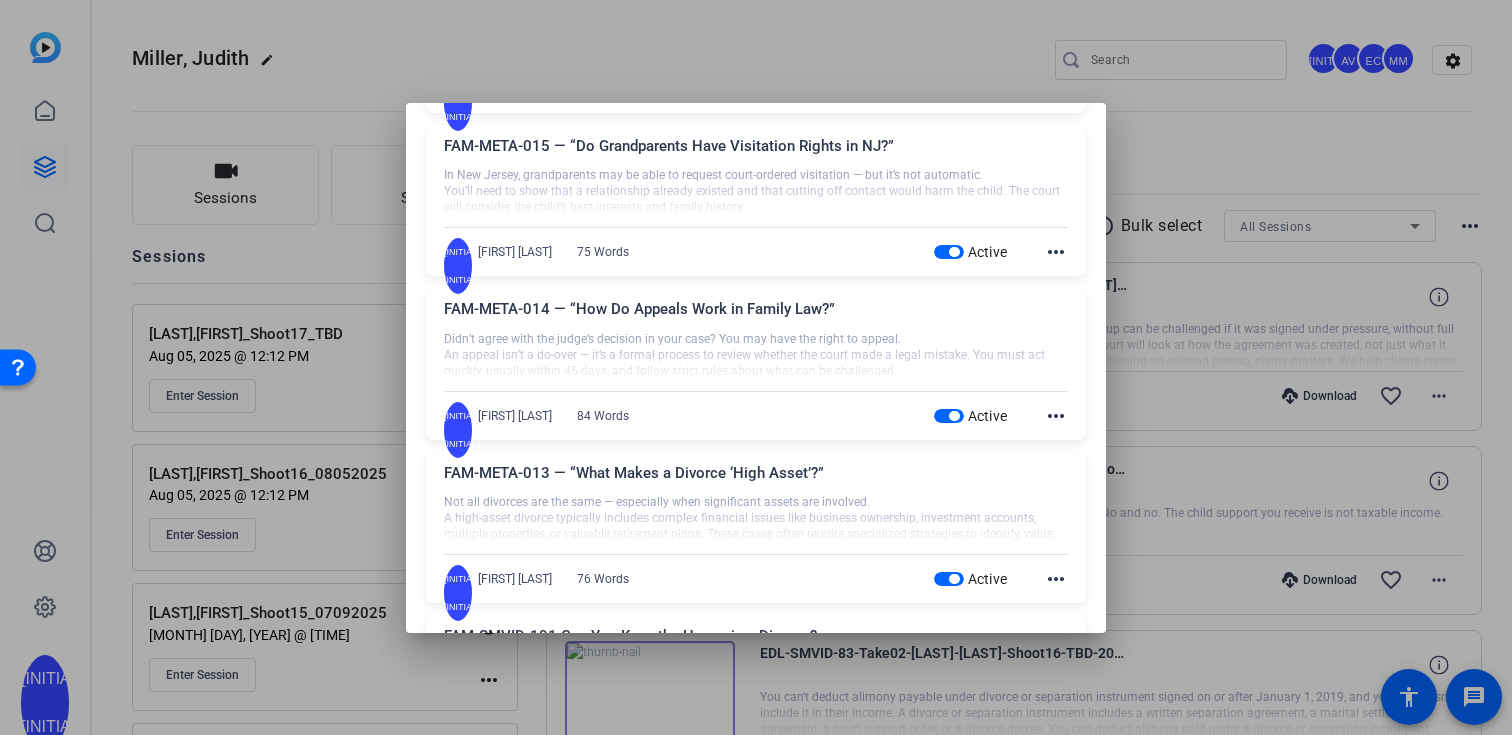 click at bounding box center [954, 416] 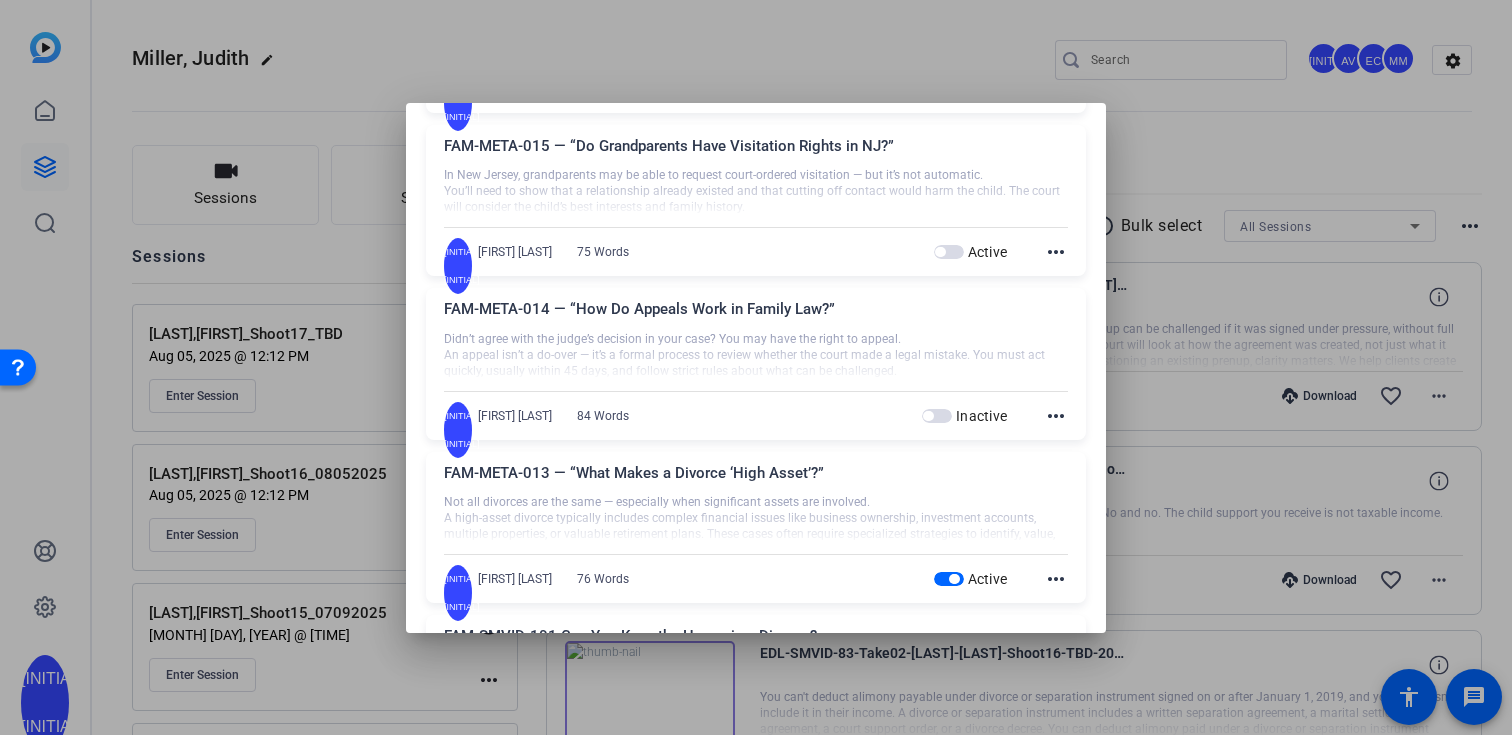 click at bounding box center (949, 579) 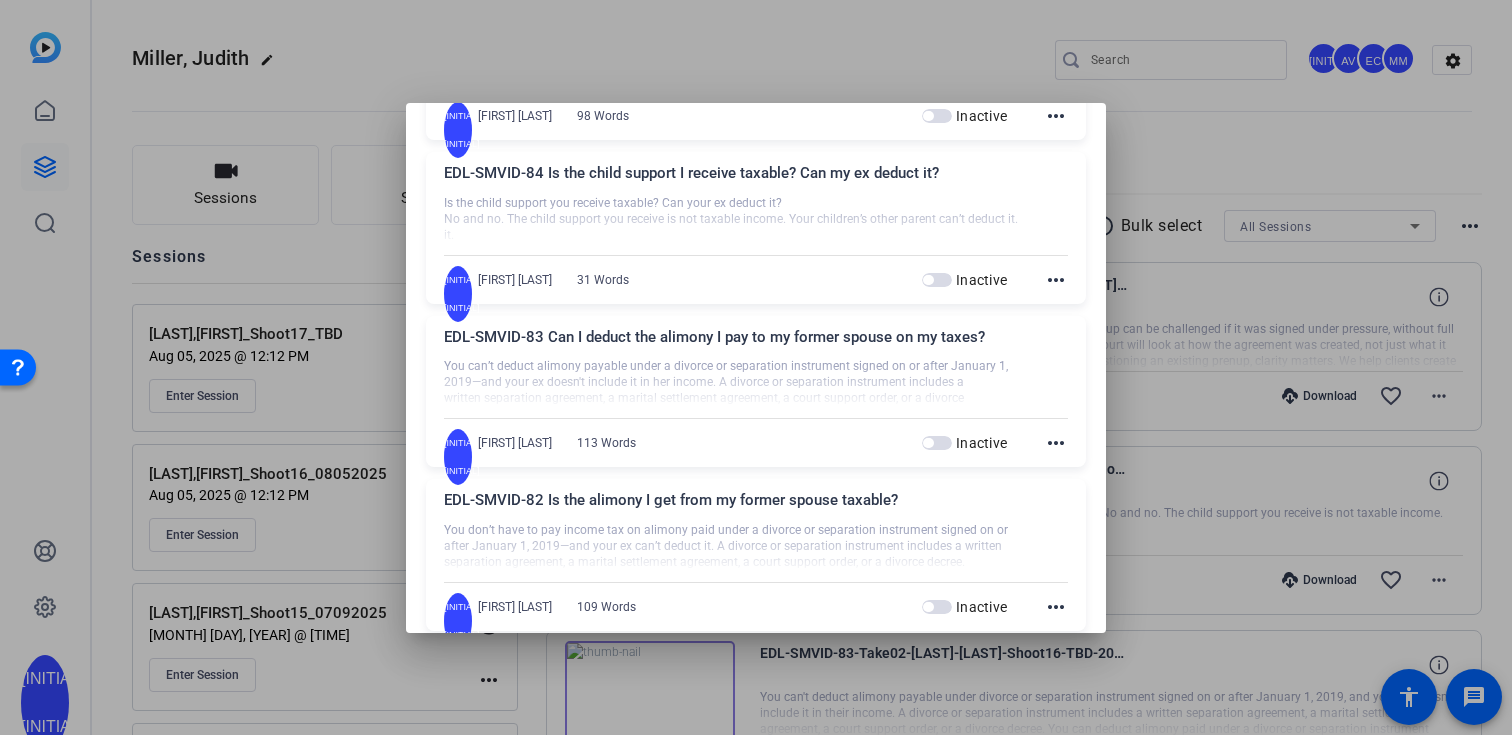 scroll, scrollTop: 0, scrollLeft: 0, axis: both 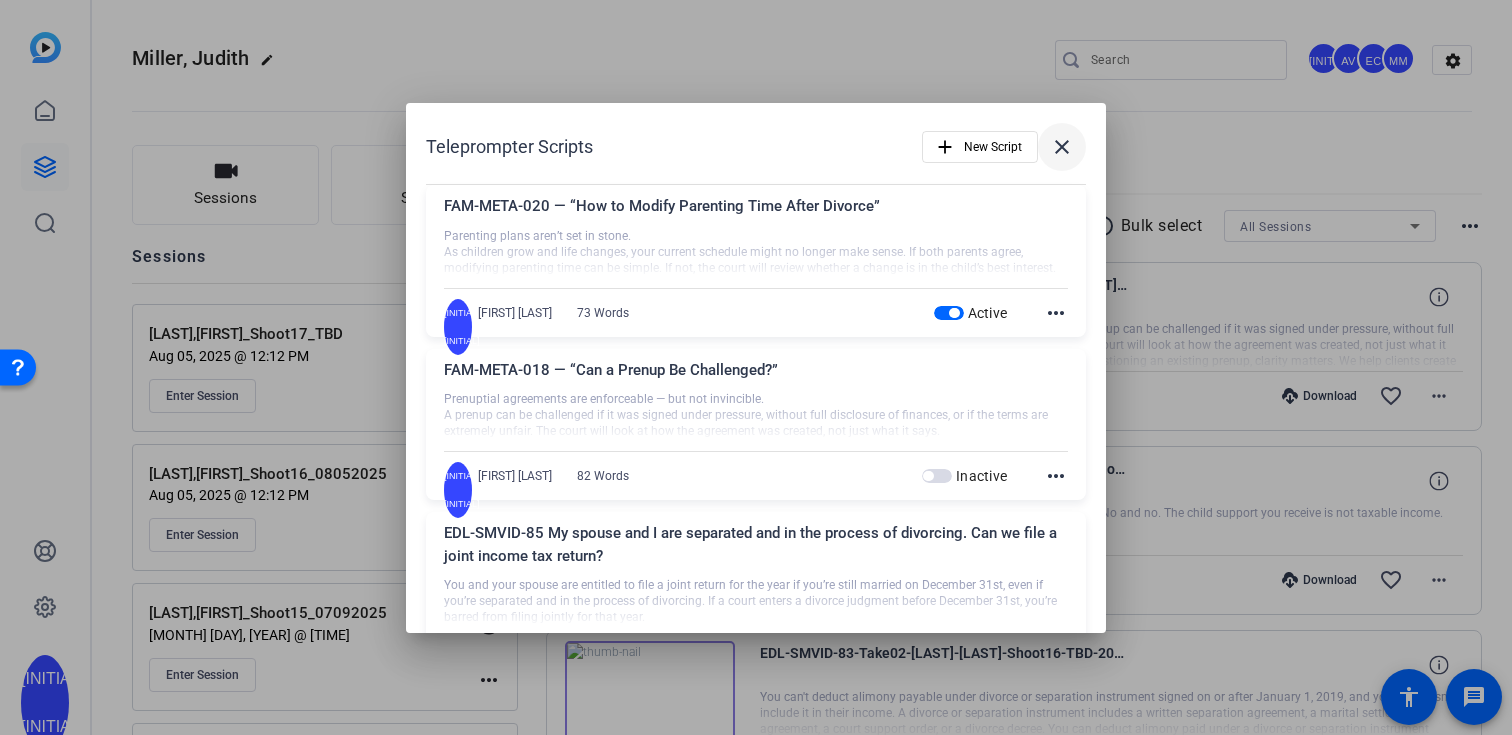 click at bounding box center [1062, 147] 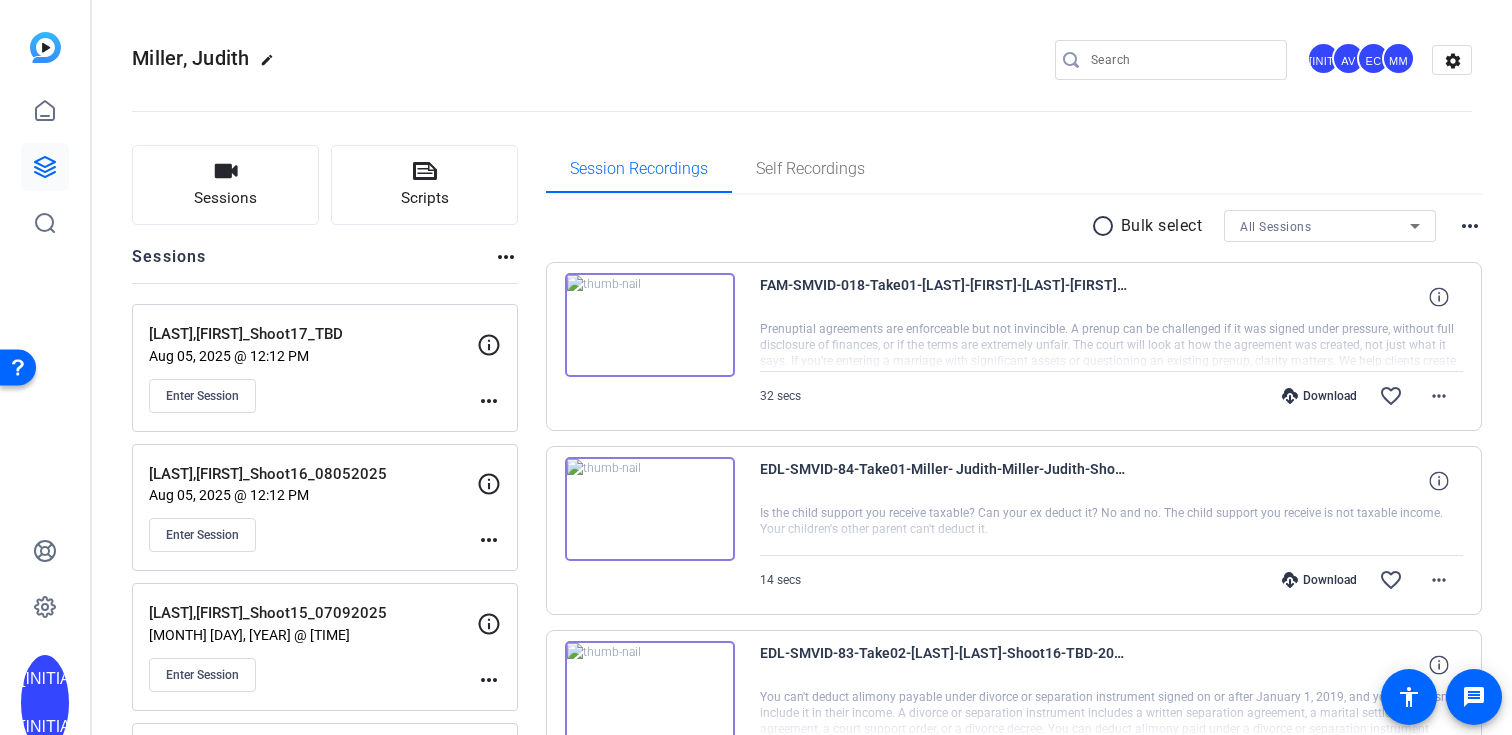 click 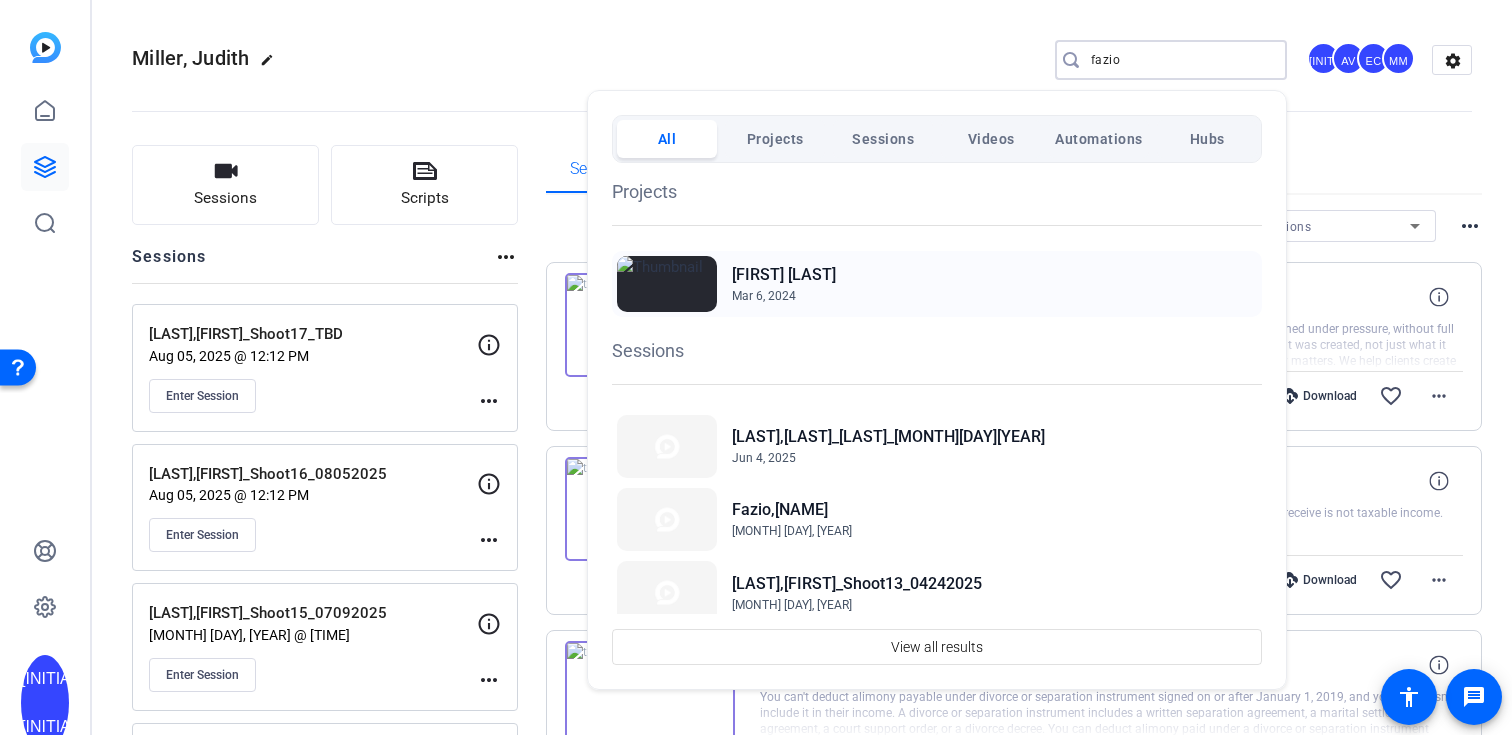 type on "fazio" 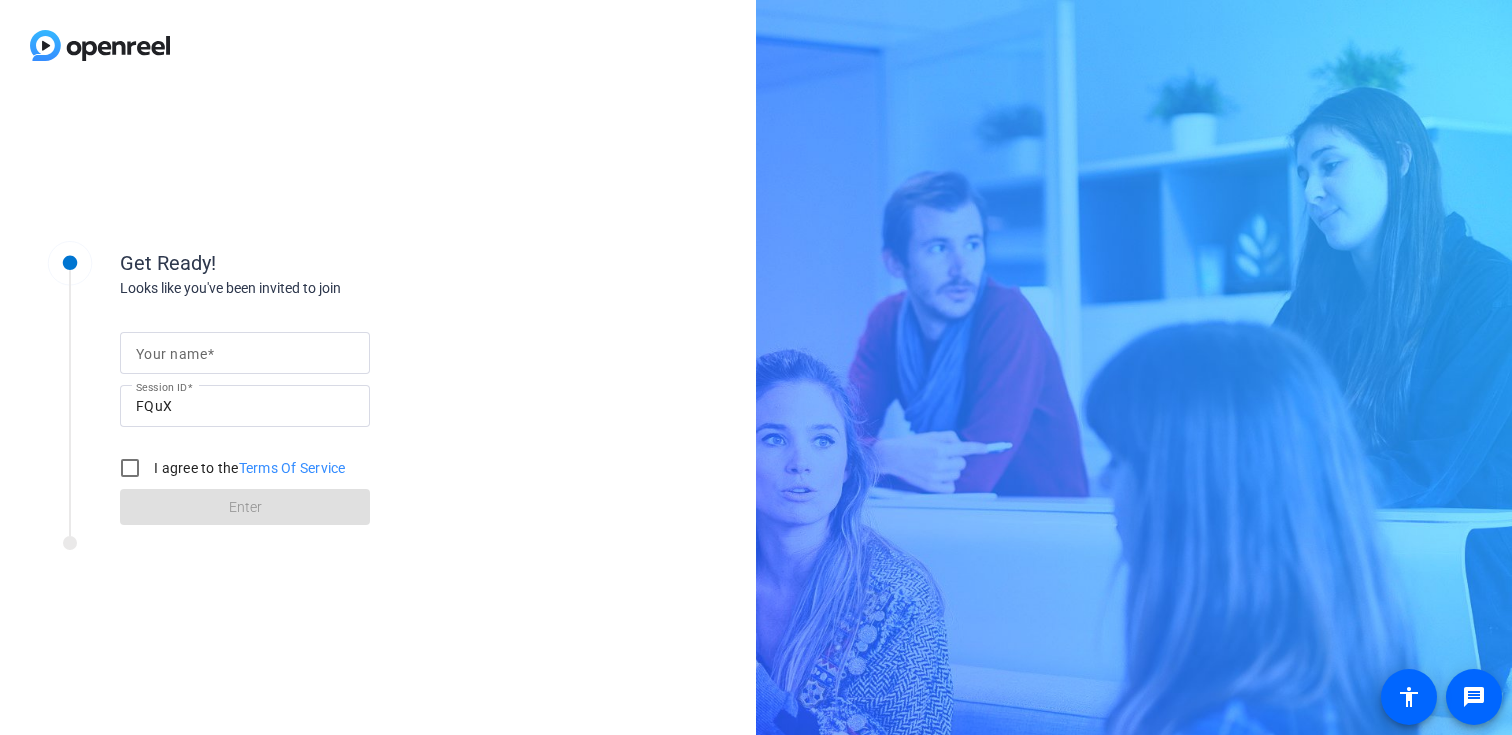 scroll, scrollTop: 0, scrollLeft: 0, axis: both 